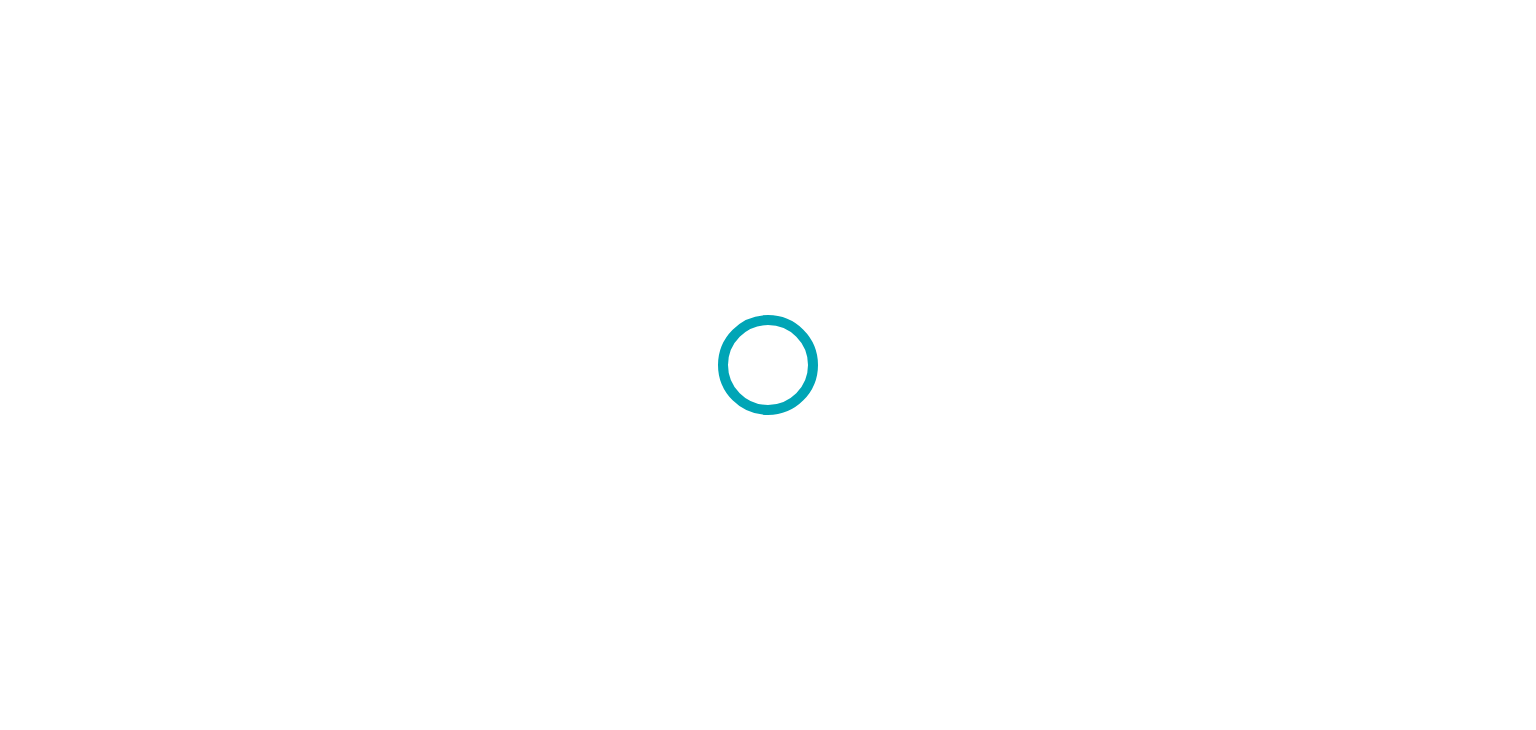 scroll, scrollTop: 0, scrollLeft: 0, axis: both 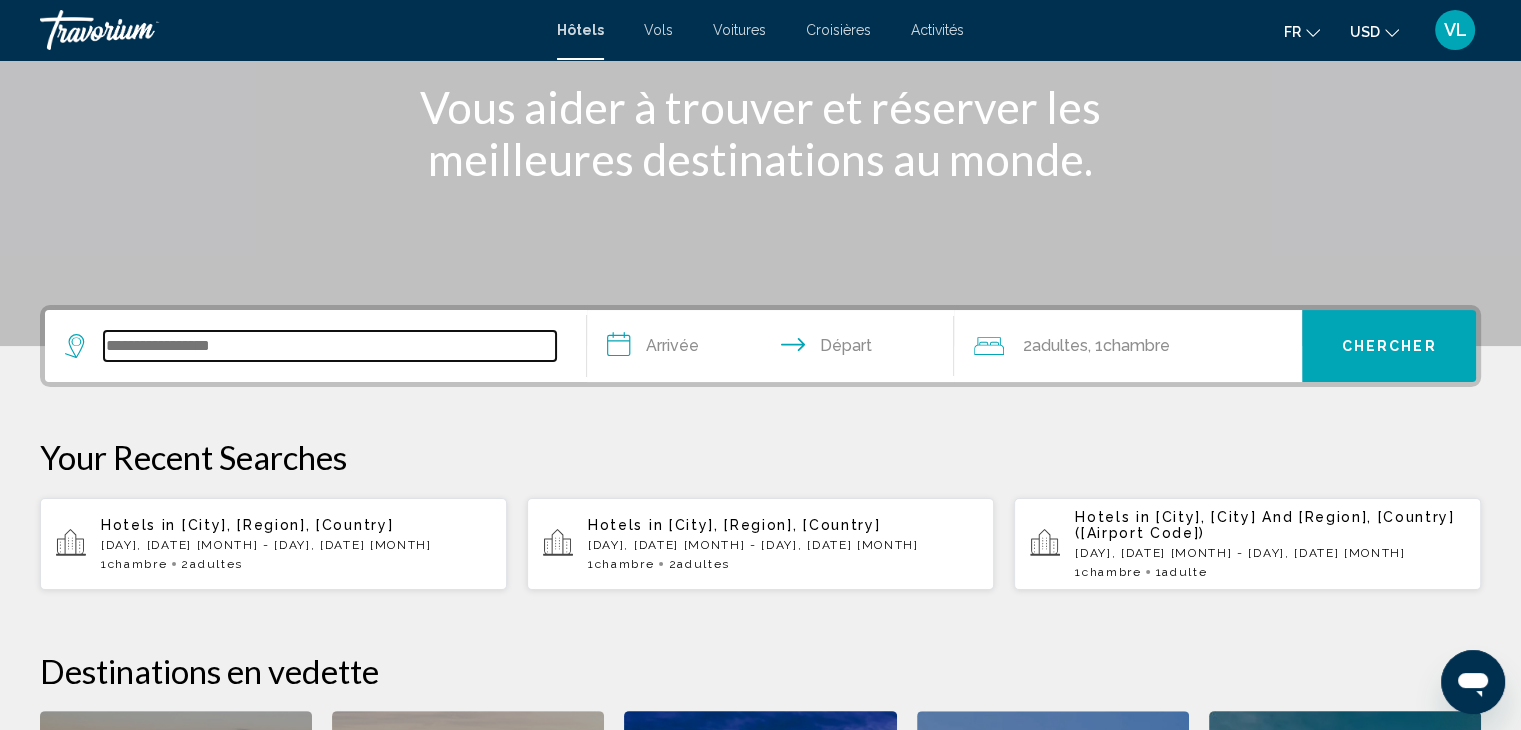 click at bounding box center [330, 346] 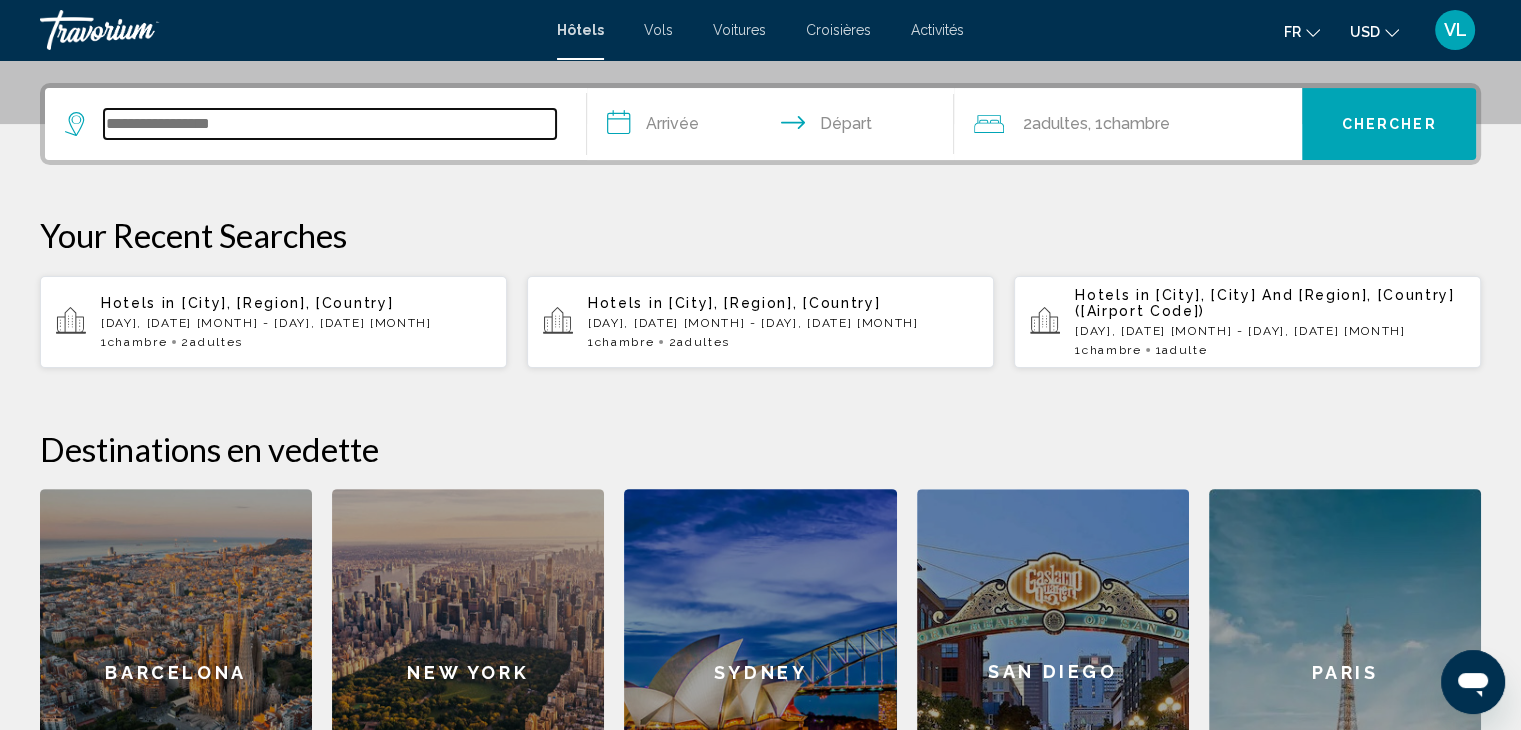 scroll, scrollTop: 493, scrollLeft: 0, axis: vertical 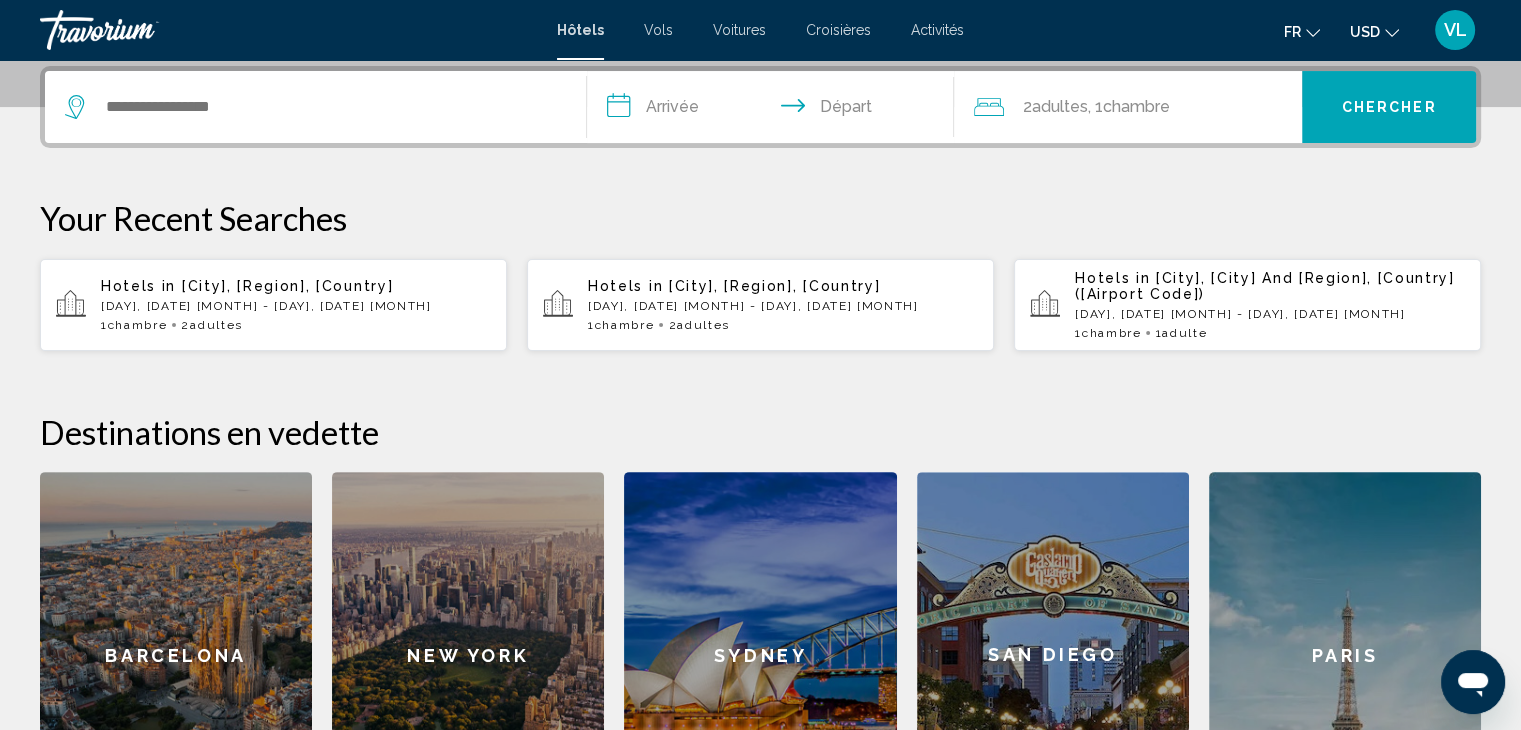 click on "Vols" at bounding box center (658, 30) 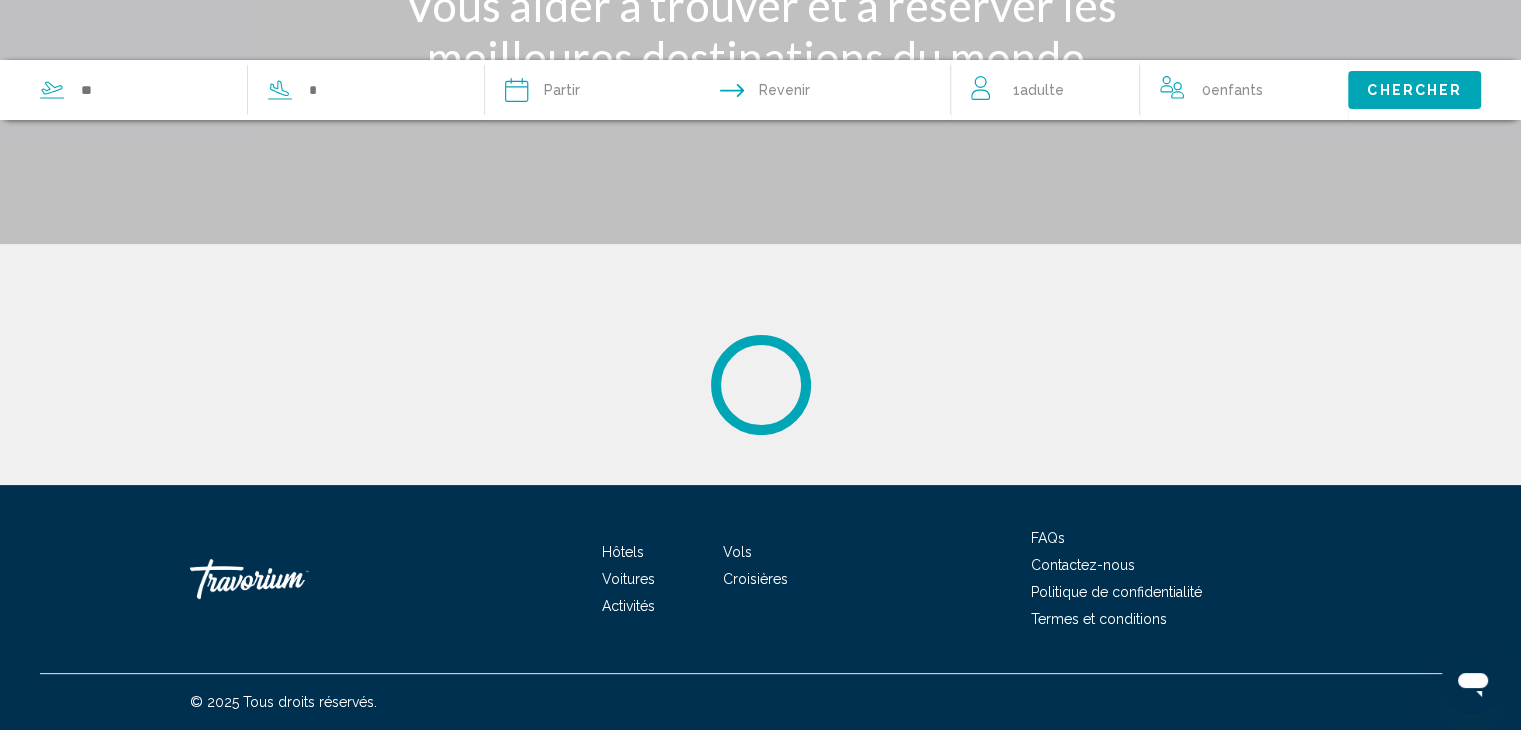 scroll, scrollTop: 0, scrollLeft: 0, axis: both 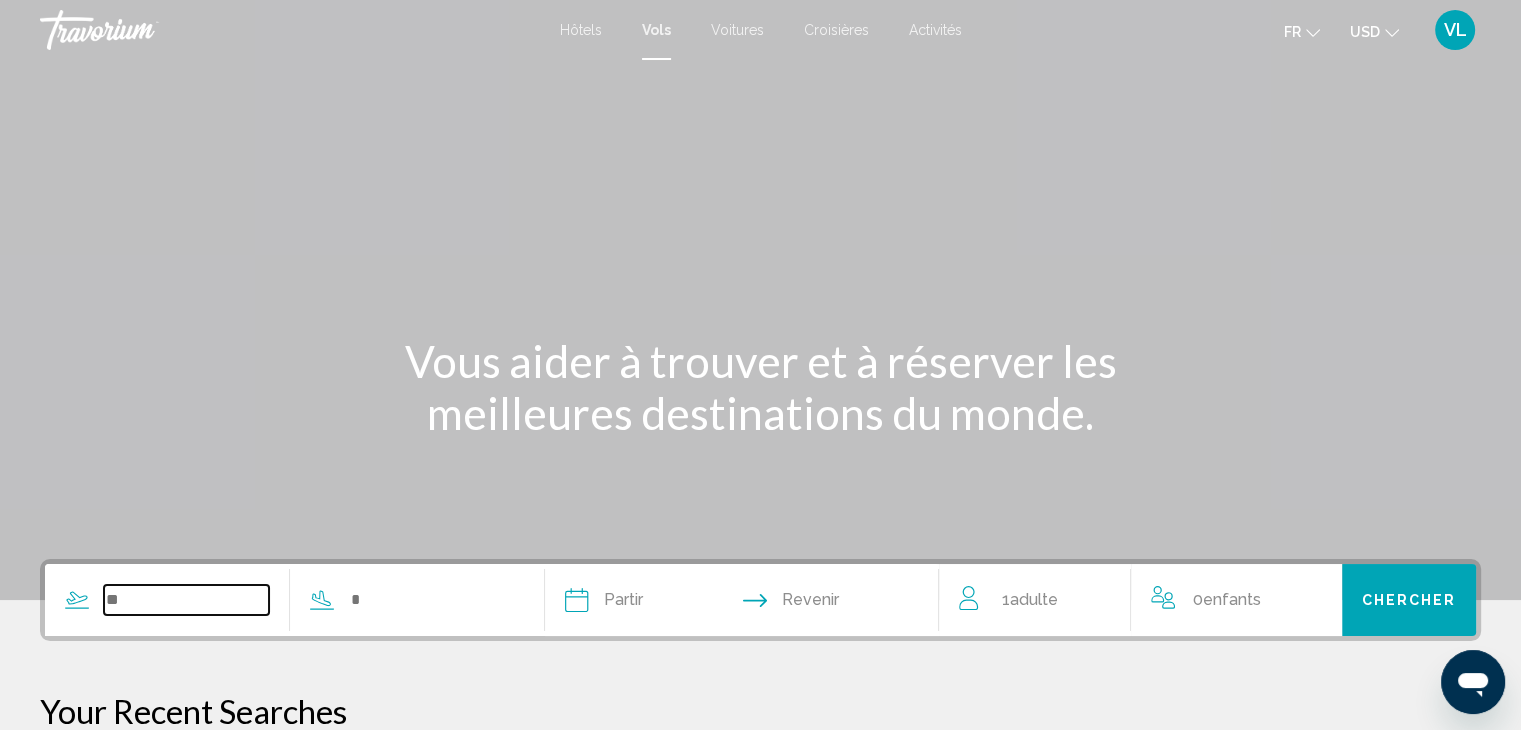click at bounding box center [186, 600] 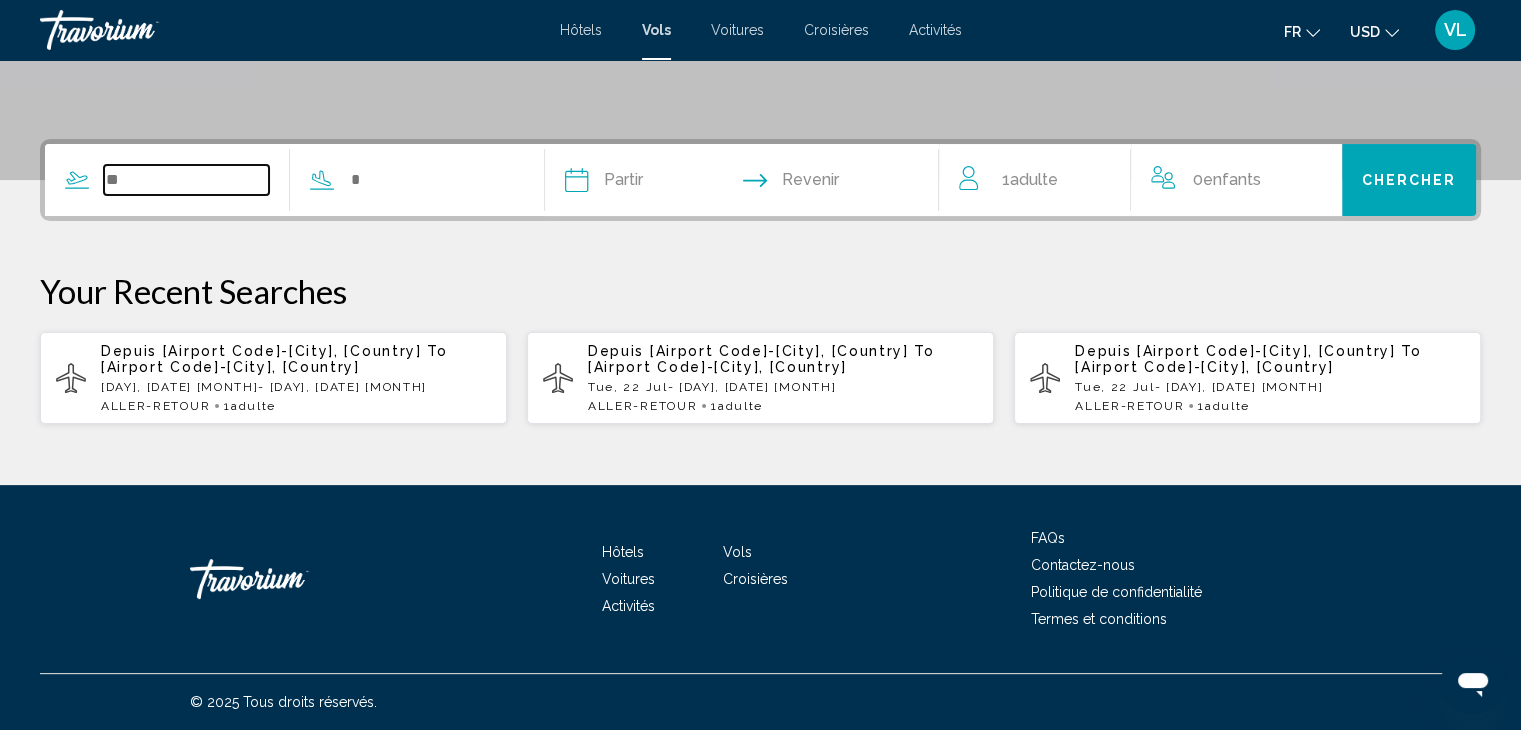 scroll, scrollTop: 435, scrollLeft: 0, axis: vertical 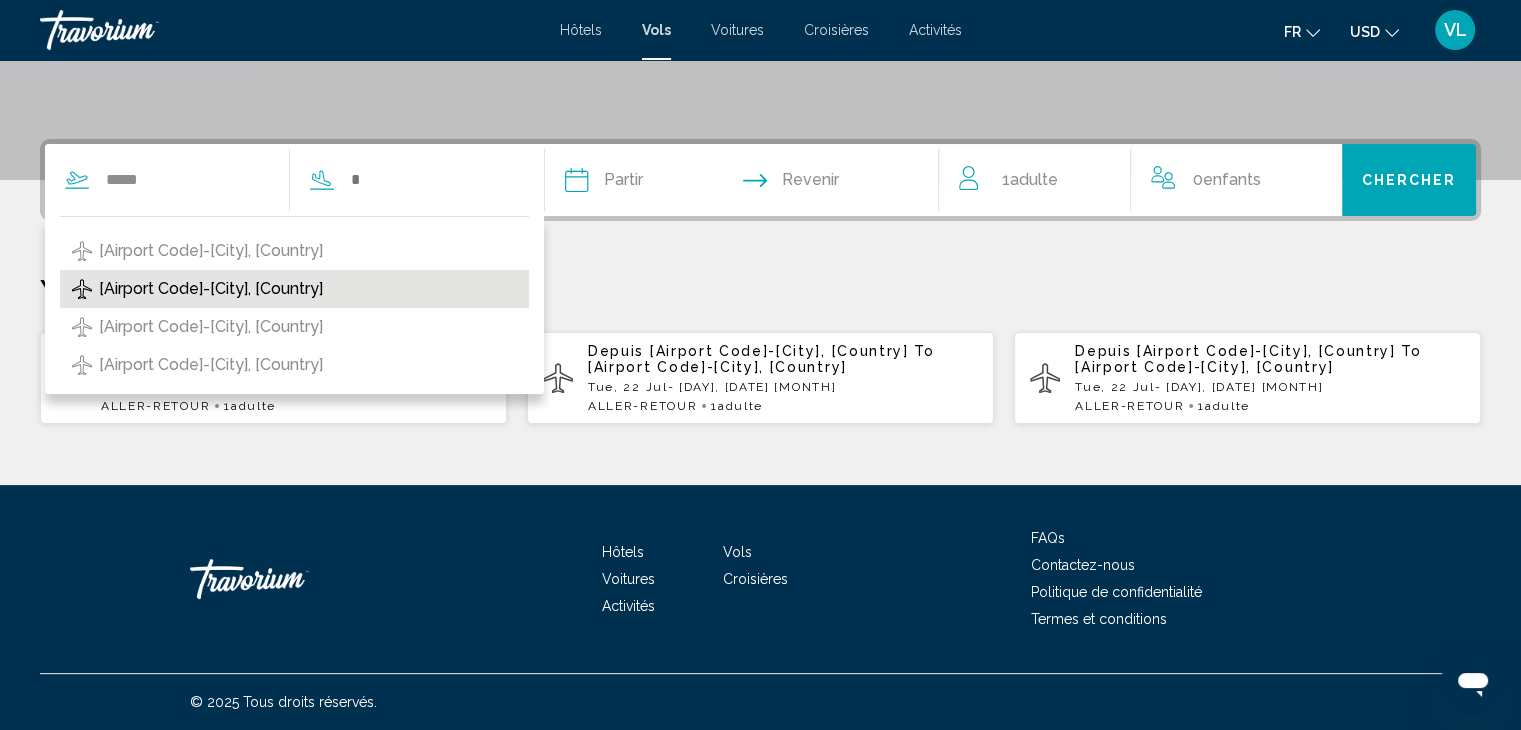 click on "[AIRPORT_NAME] ([AIRPORT_CODE]-[CITY], [COUNTRY])" at bounding box center (211, 289) 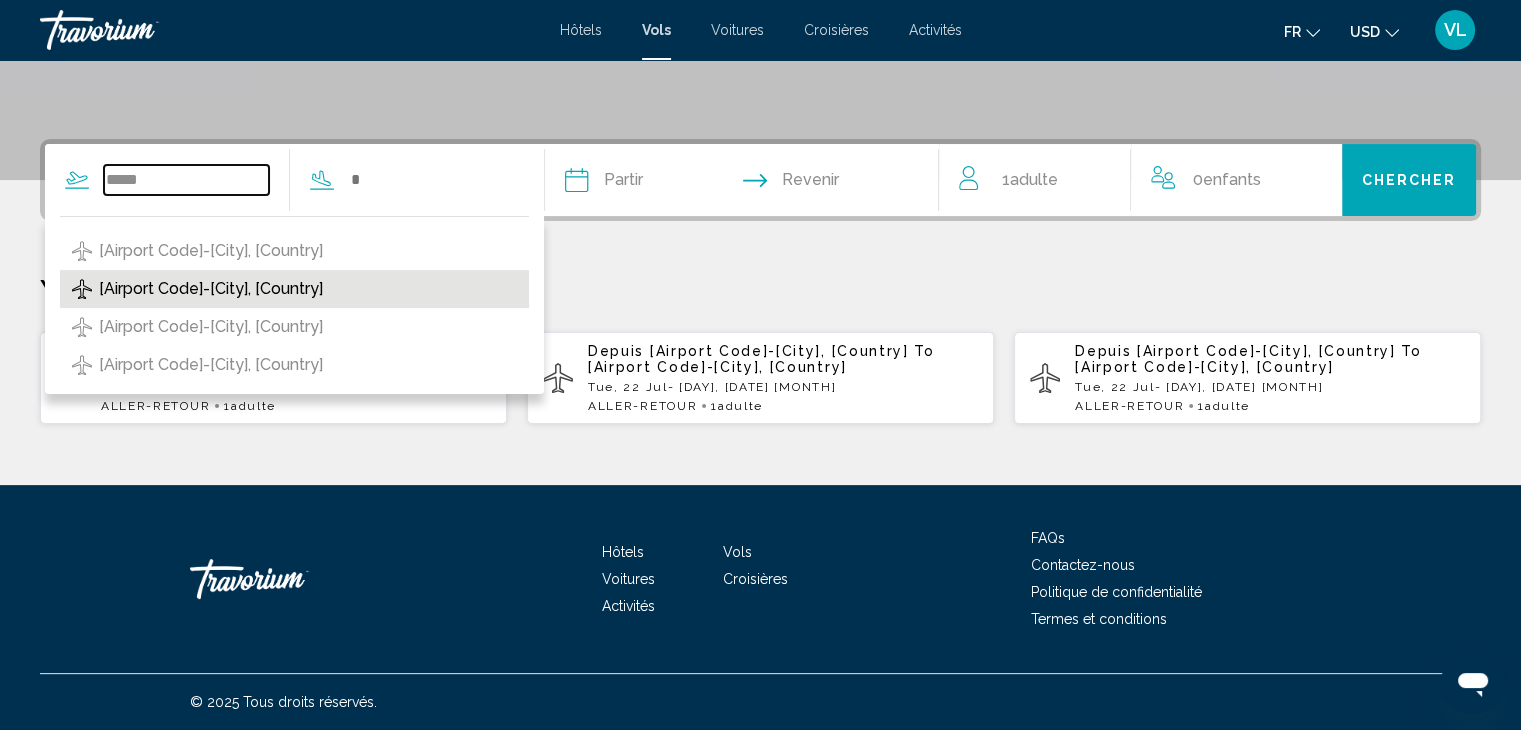 type on "**********" 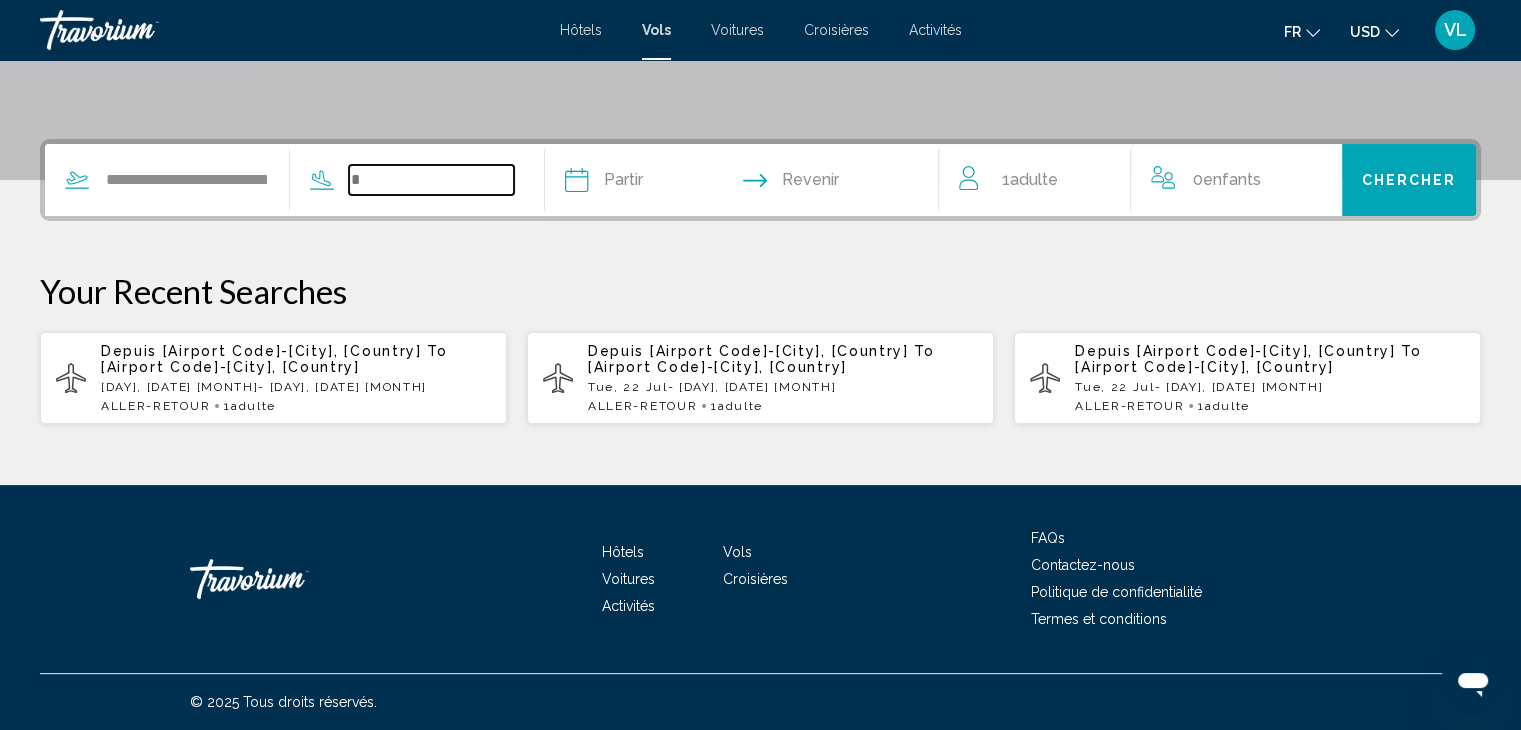 click at bounding box center [431, 180] 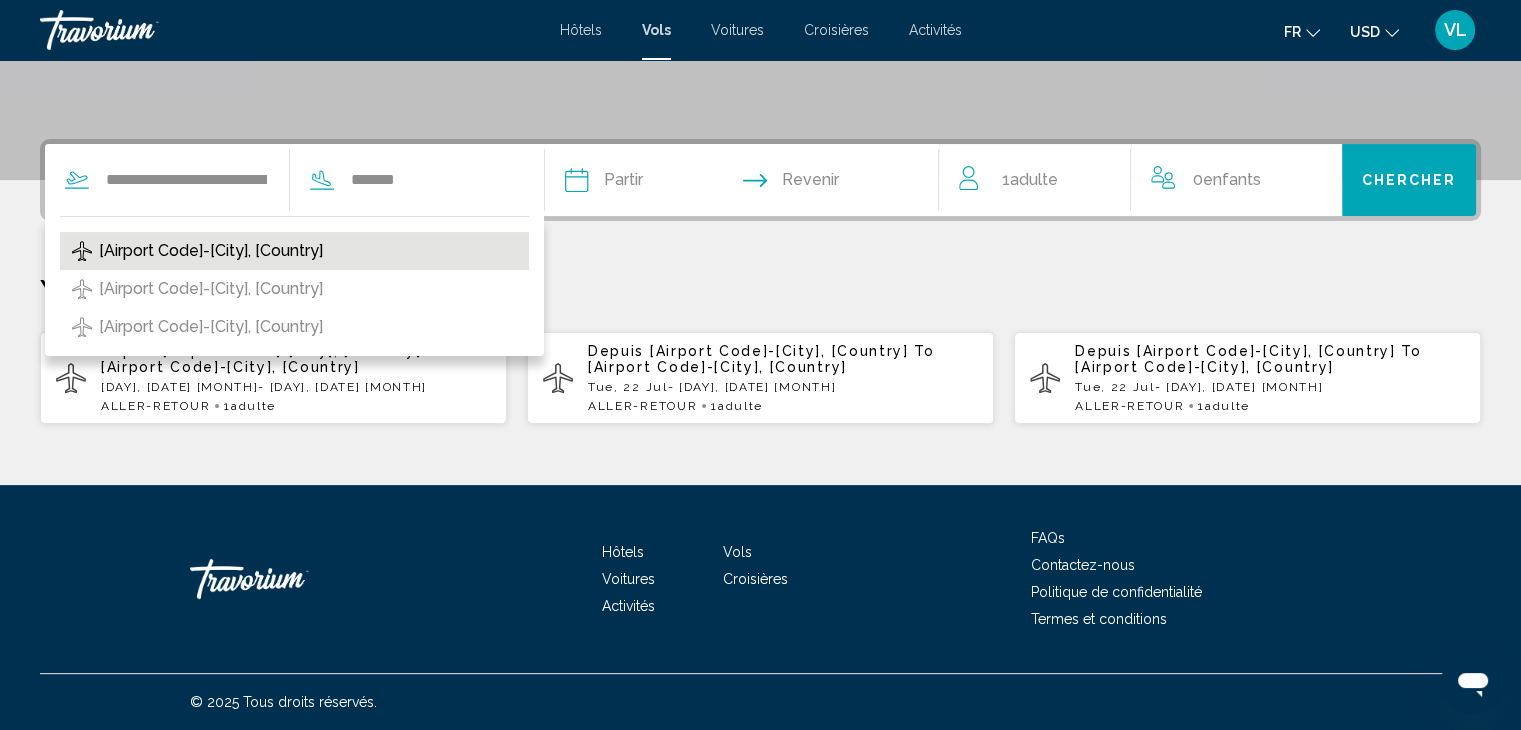 click on "[AIRPORT_NAME] ([AIRPORT_CODE]-[CITY], [COUNTRY])" at bounding box center [294, 251] 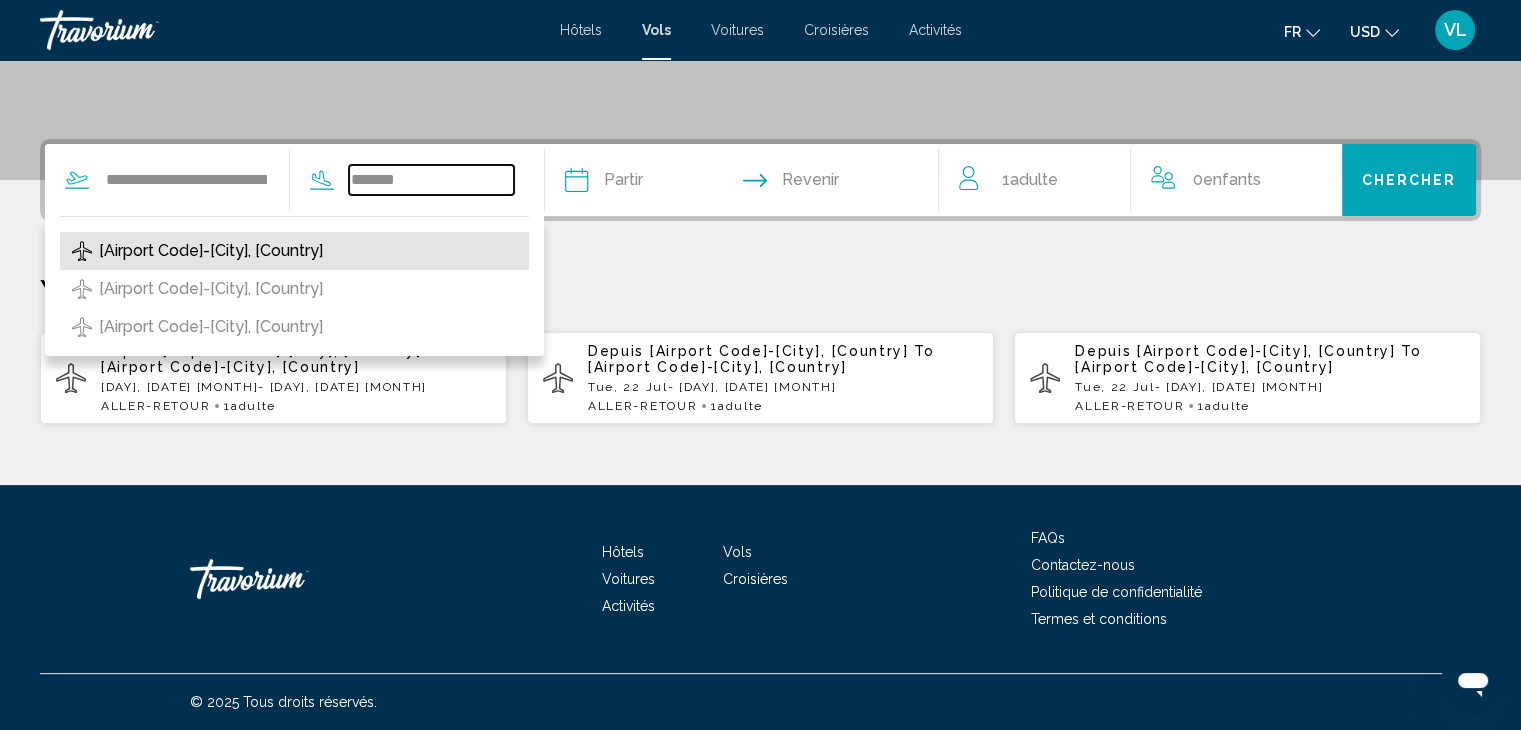 type on "**********" 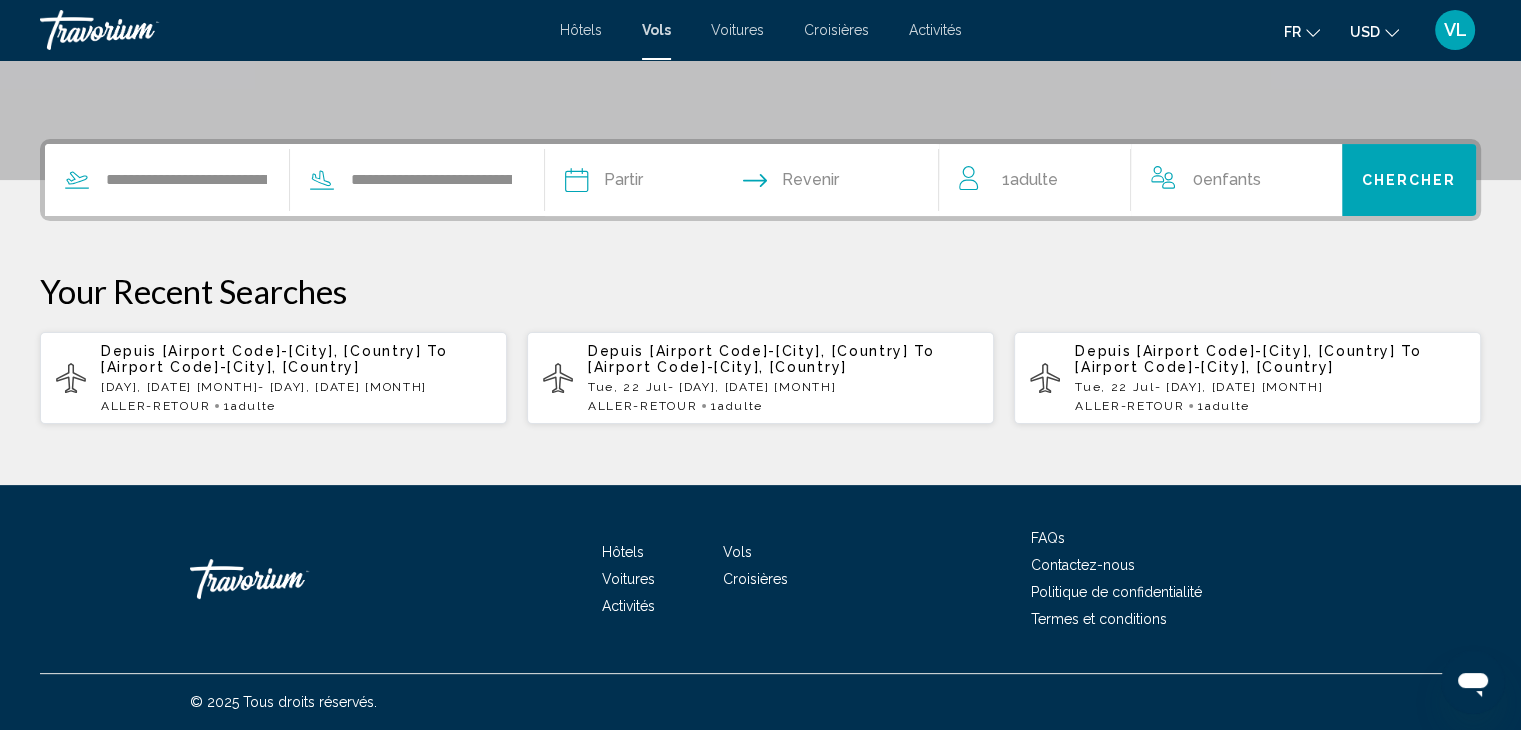 click at bounding box center (657, 183) 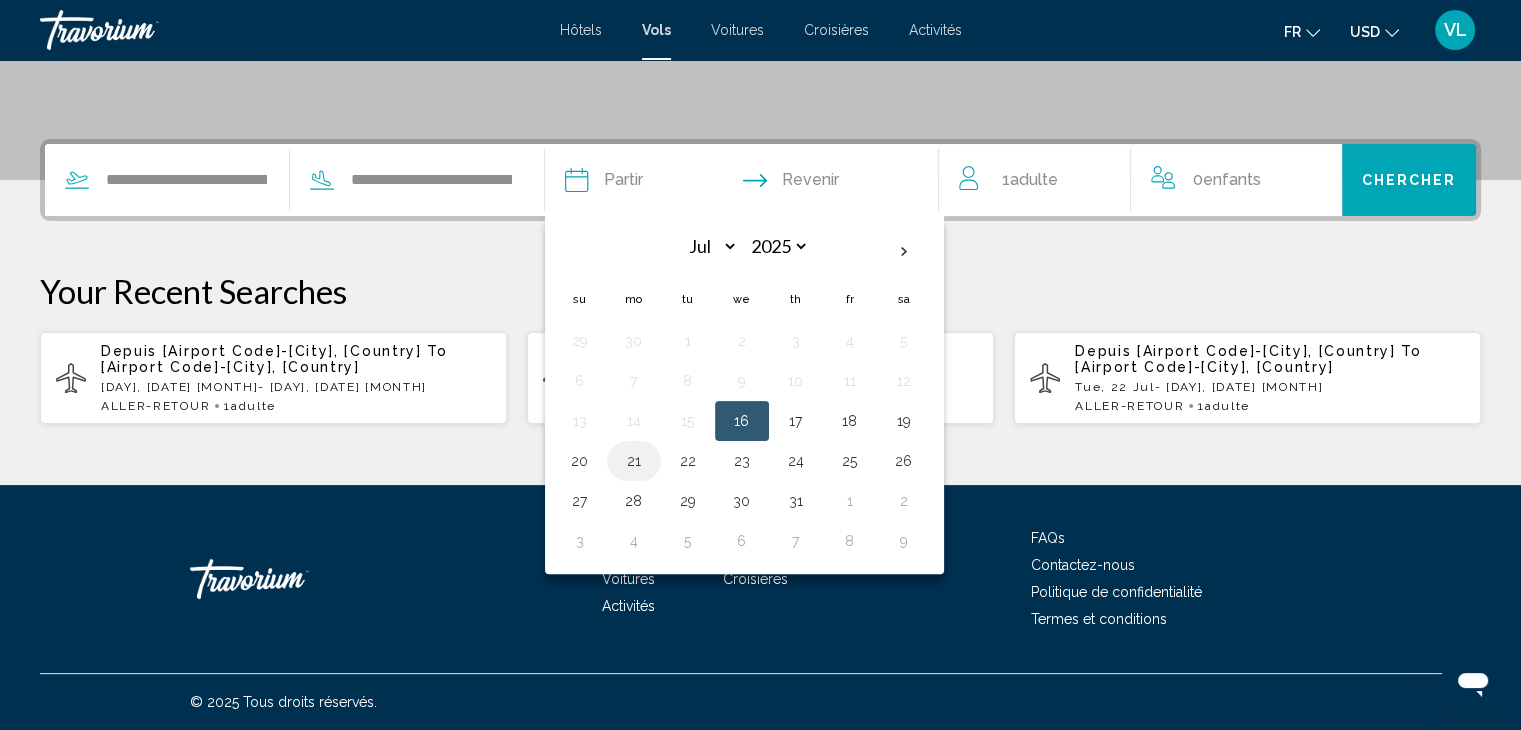 click on "21" at bounding box center [634, 461] 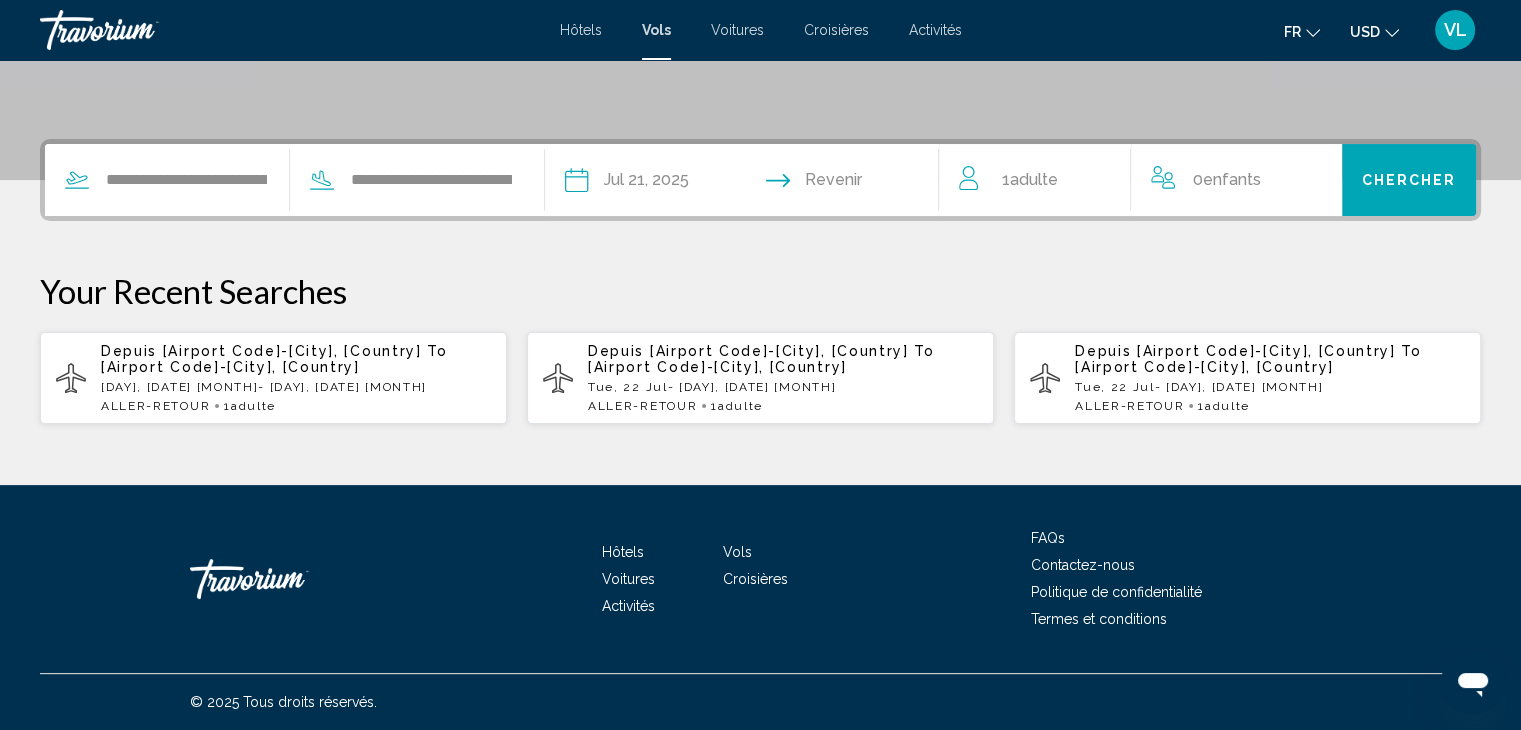 click at bounding box center [849, 183] 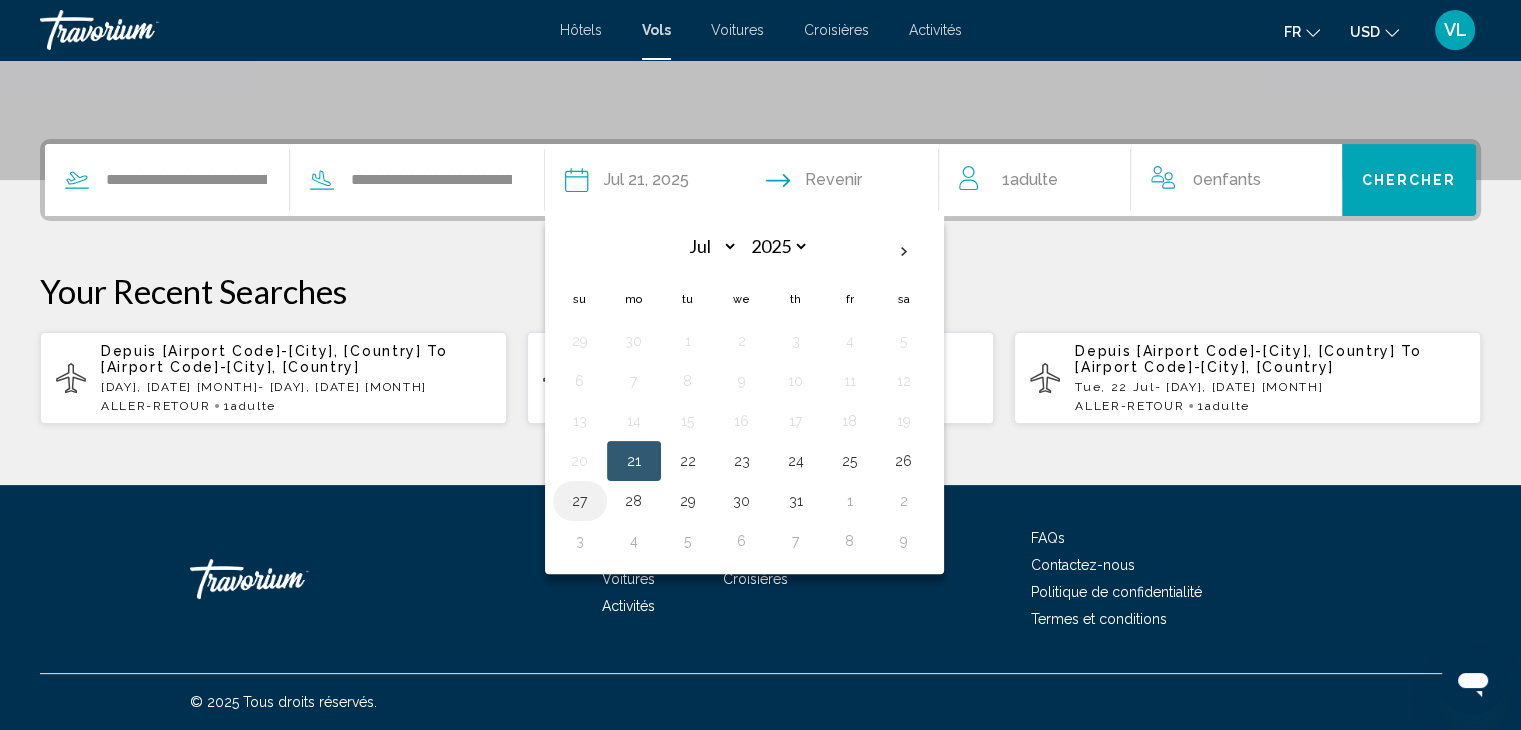 click on "27" at bounding box center [580, 501] 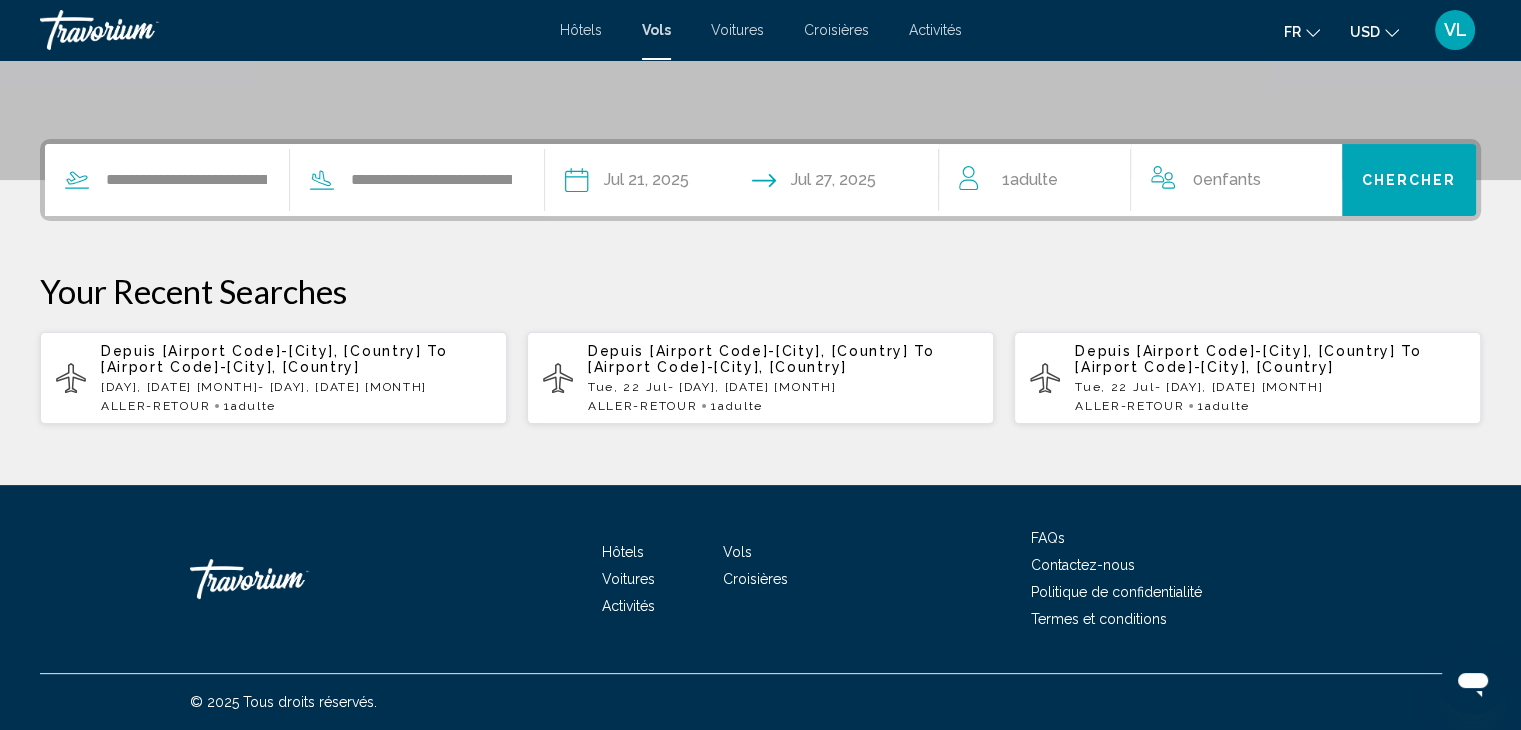 click on "Chercher" at bounding box center [1409, 181] 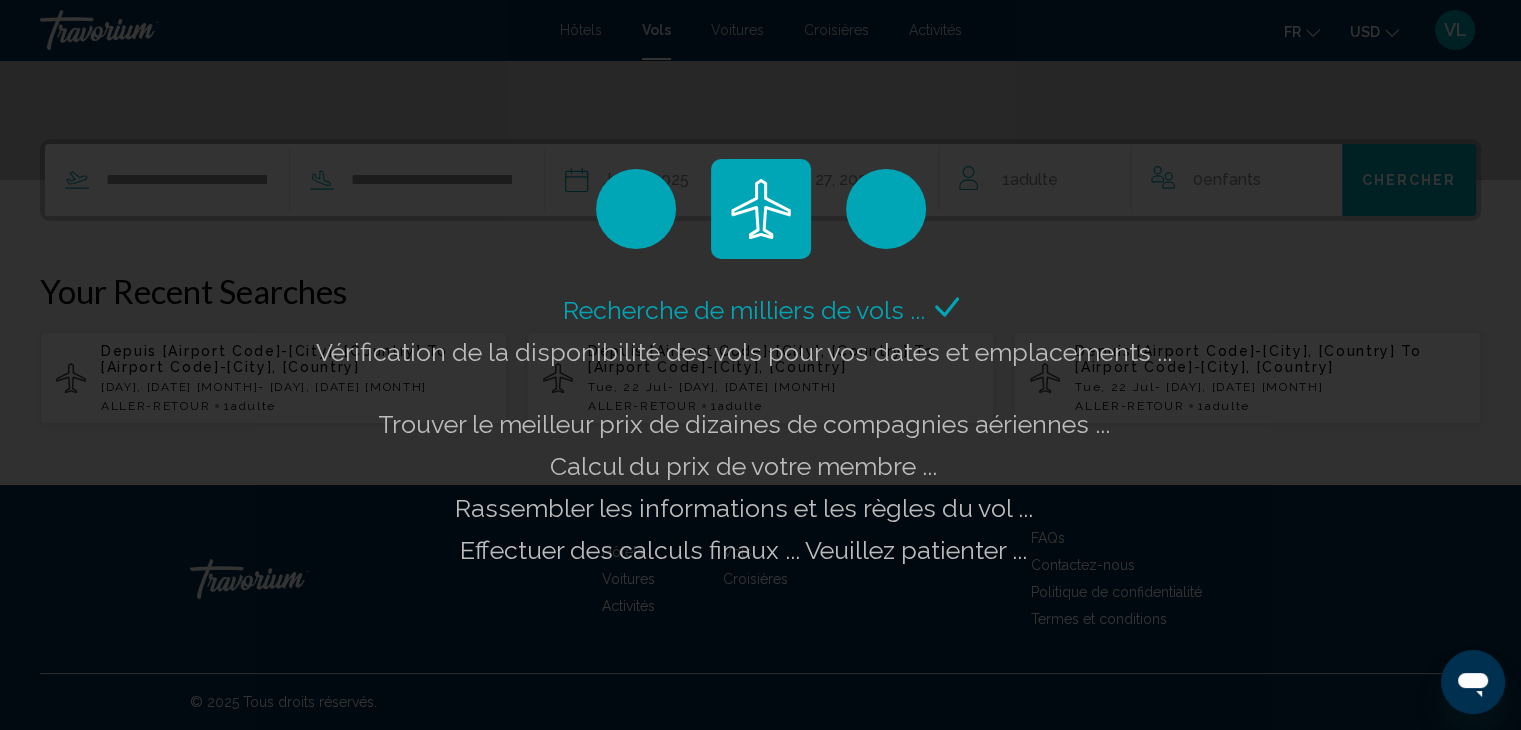 click on "Recherche de milliers de vols ...
Vérification de la disponibilité des vols pour vos dates et emplacements ...
Trouver le meilleur prix de dizaines de compagnies aériennes ...
Calcul du prix de votre membre ...
Rassembler les informations et les règles du vol ...
Effectuer des calculs finaux ... Veuillez patienter ..." 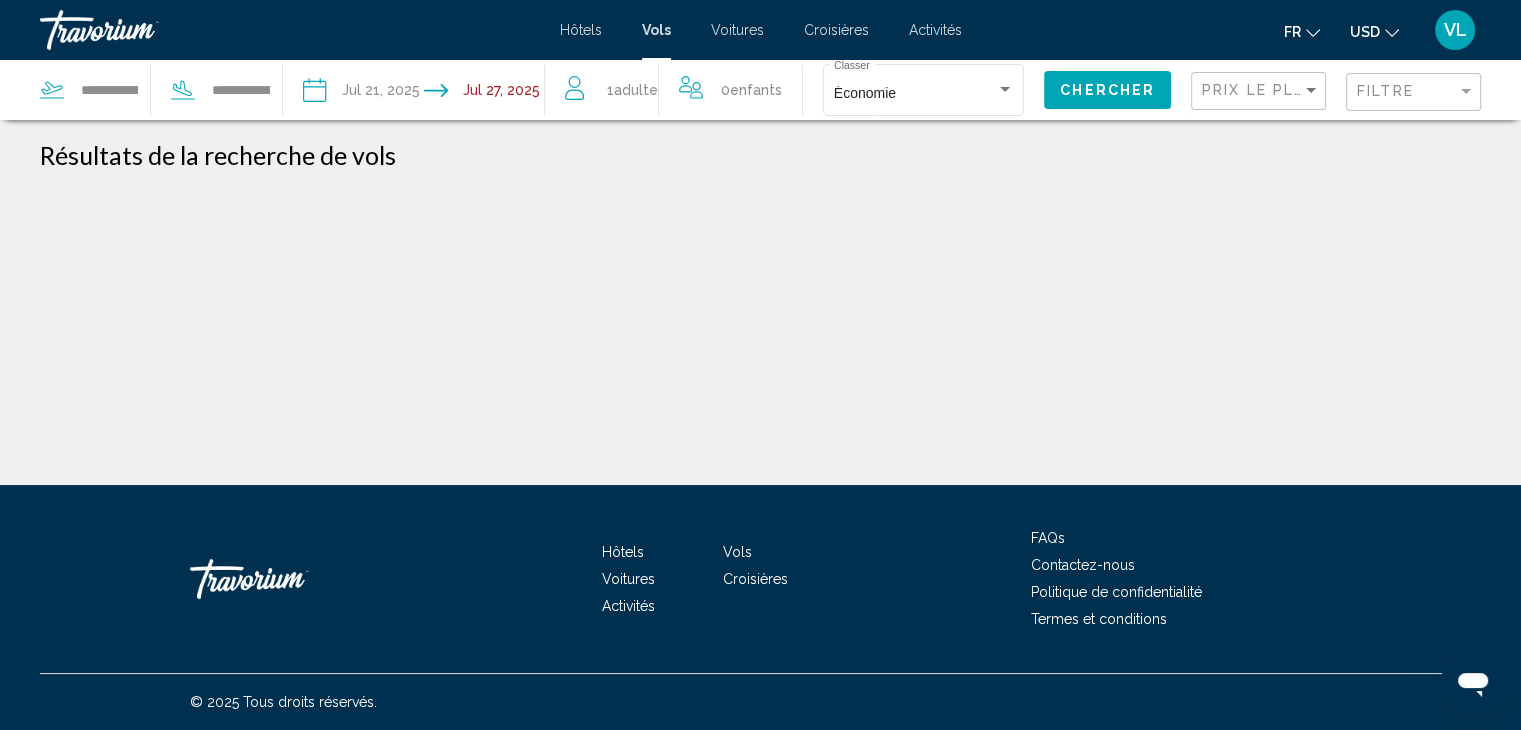 scroll, scrollTop: 0, scrollLeft: 0, axis: both 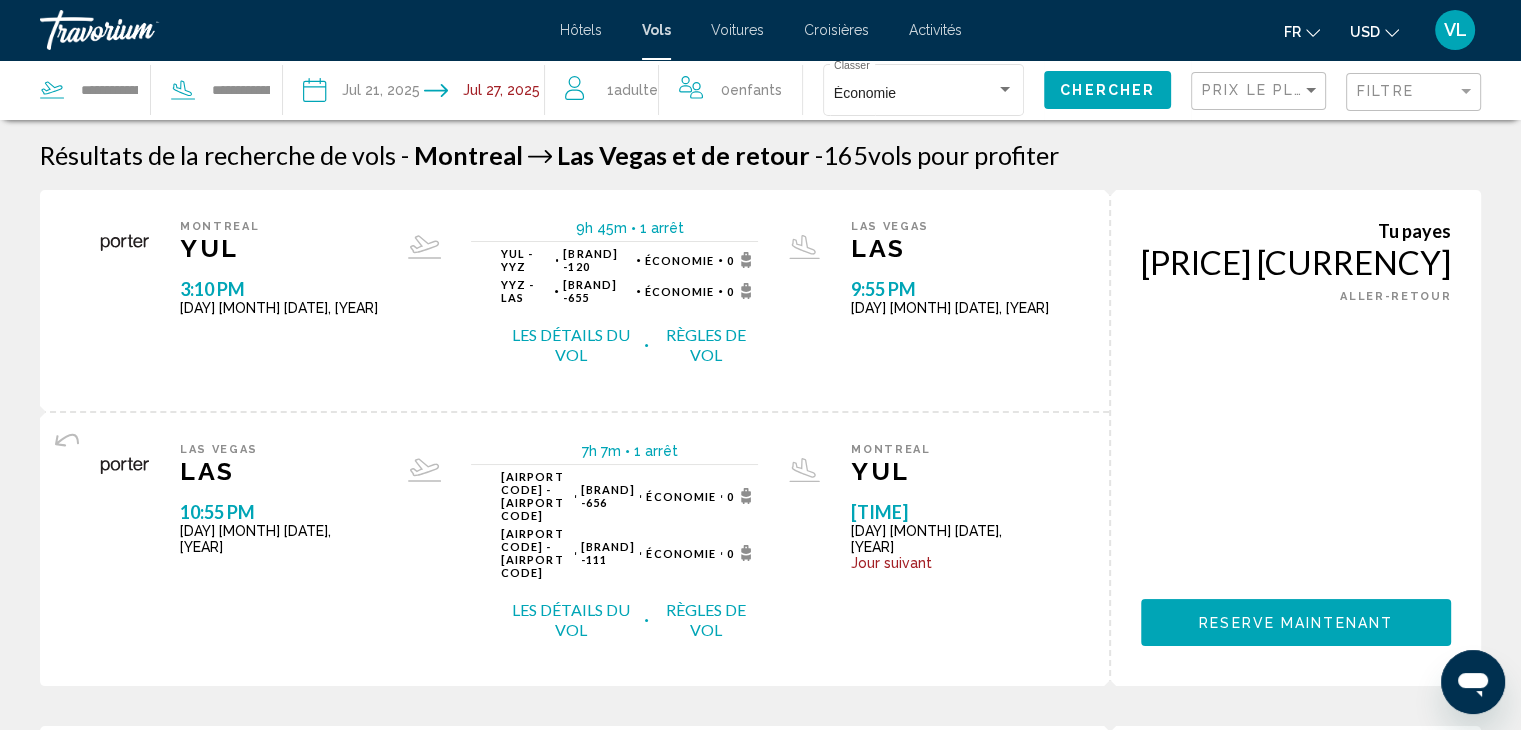 click on "USD" 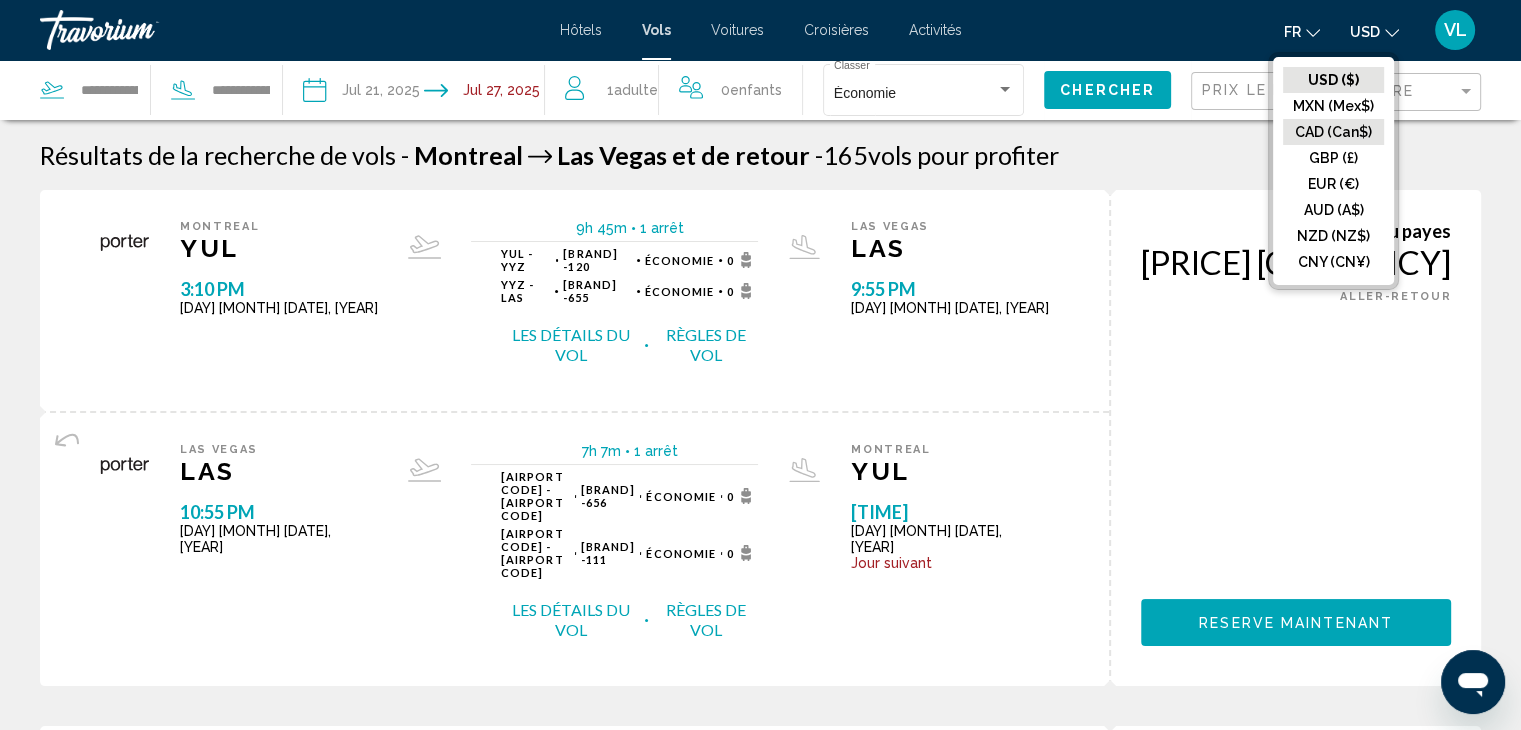 click on "CAD (Can$)" 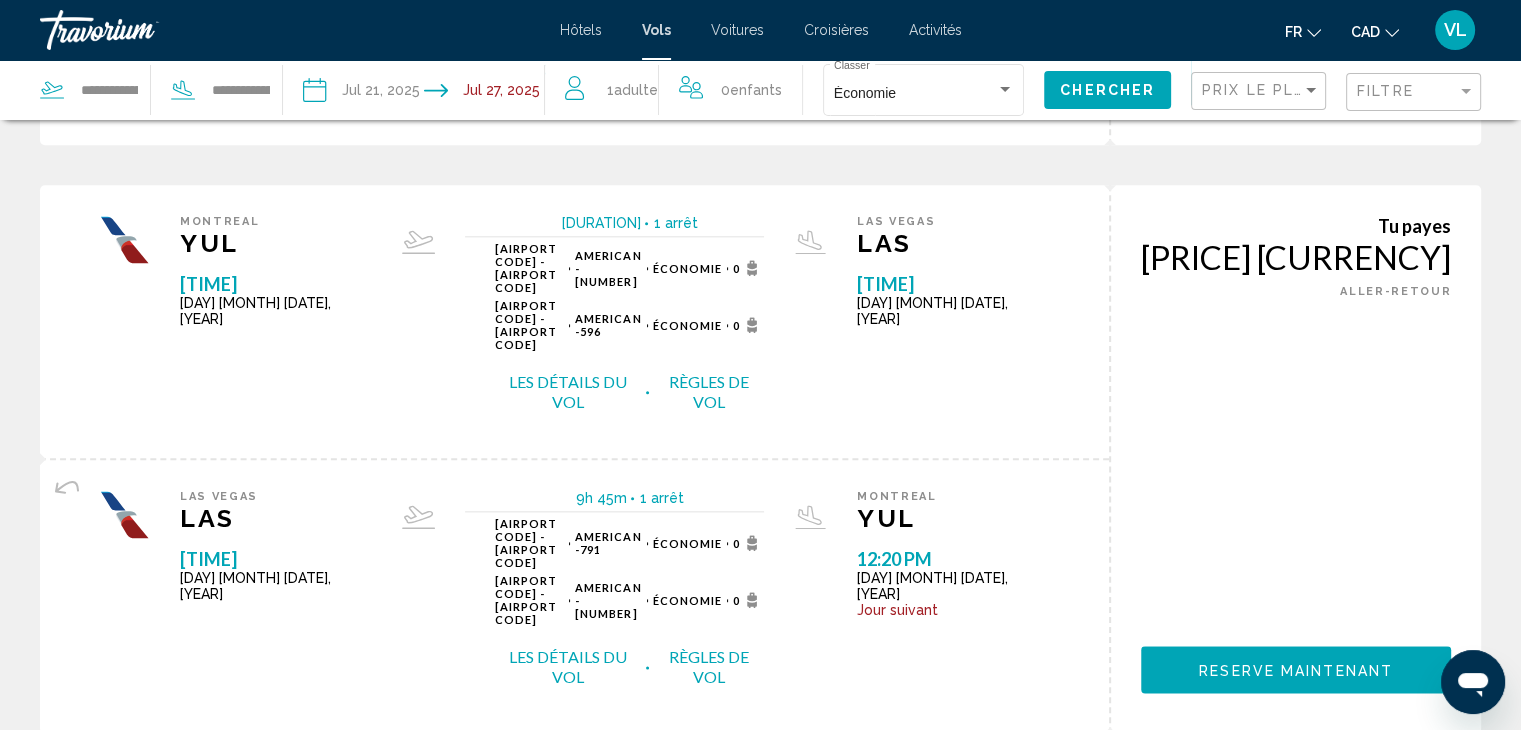 scroll, scrollTop: 2204, scrollLeft: 0, axis: vertical 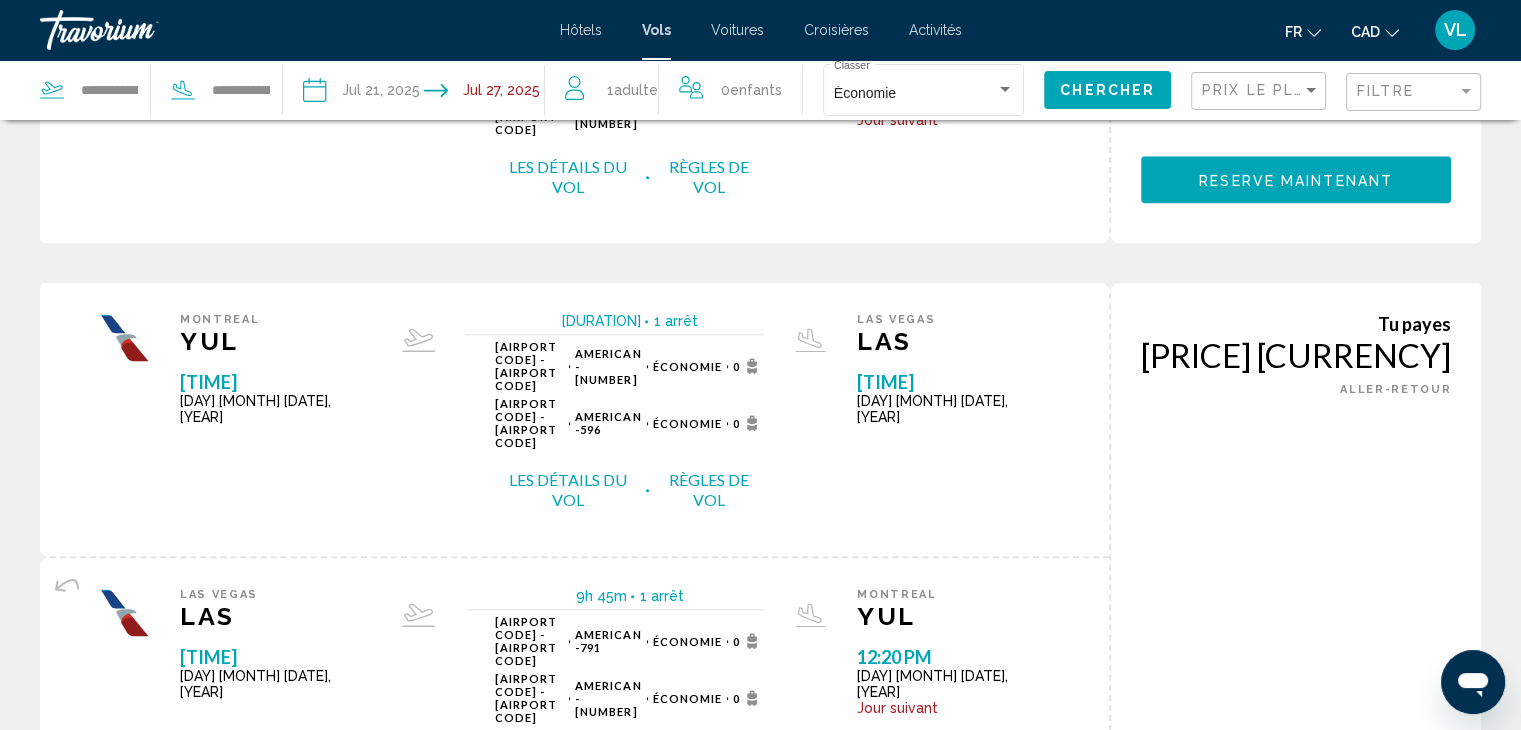 click on "page  2" at bounding box center [620, 1479] 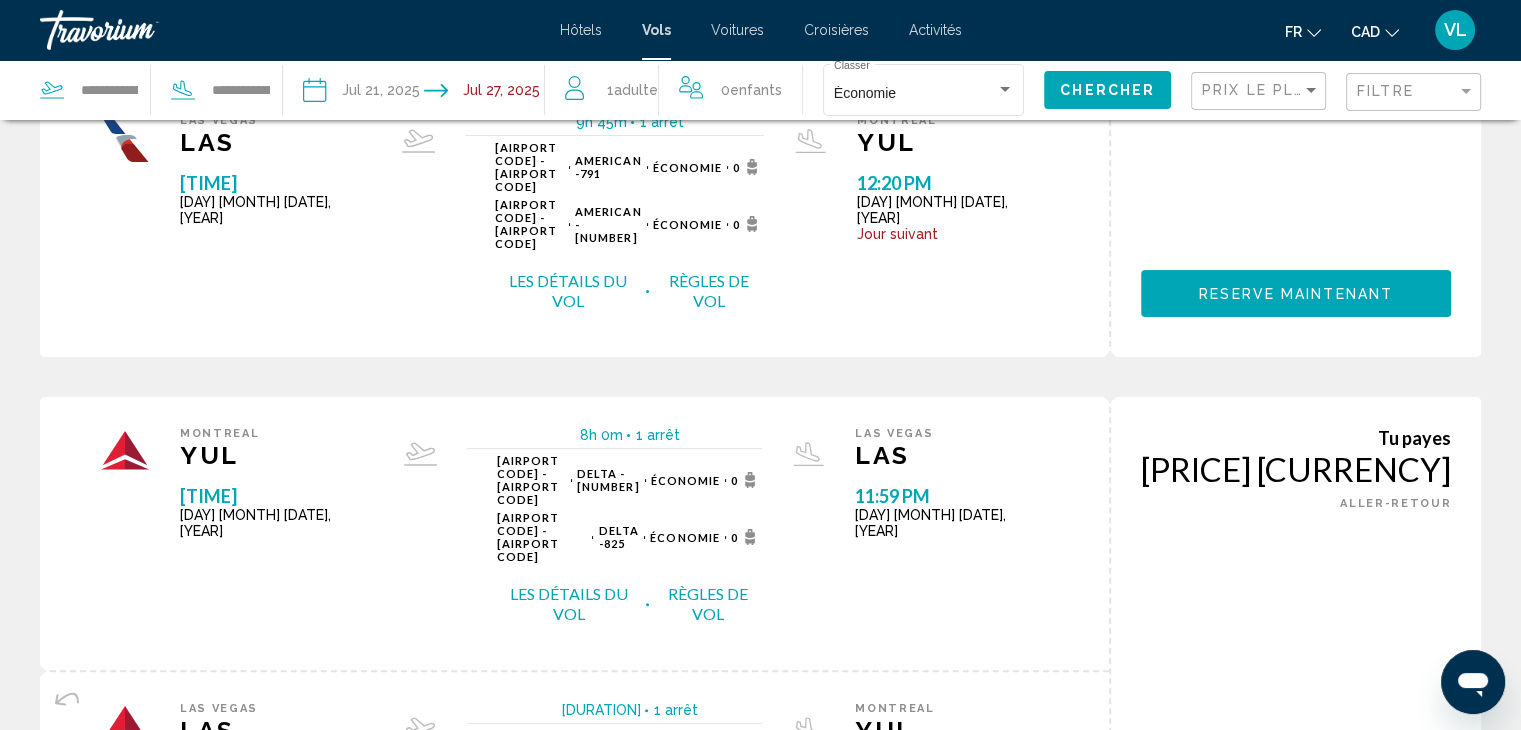 scroll, scrollTop: 0, scrollLeft: 0, axis: both 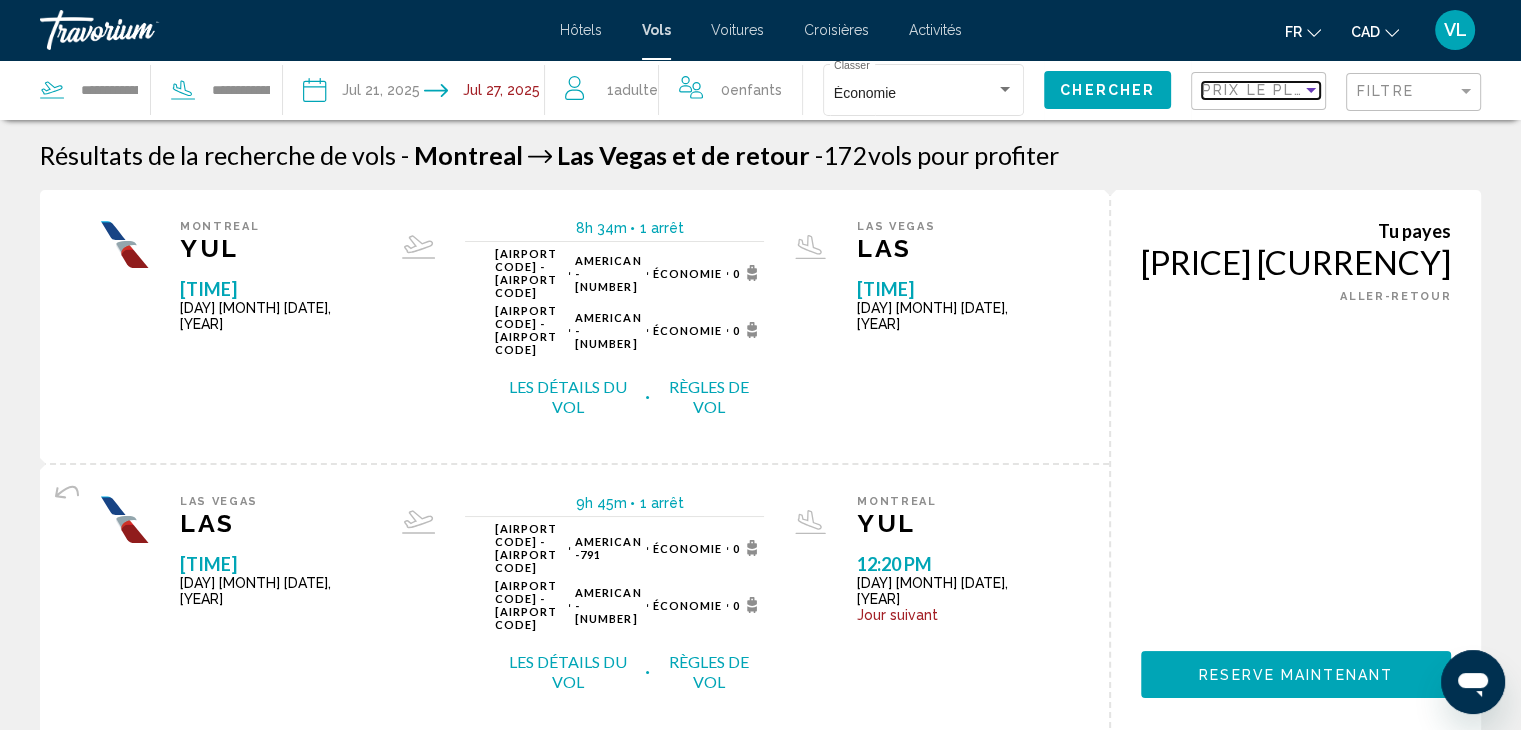click on "Prix ​​le plus bas" at bounding box center [1261, 91] 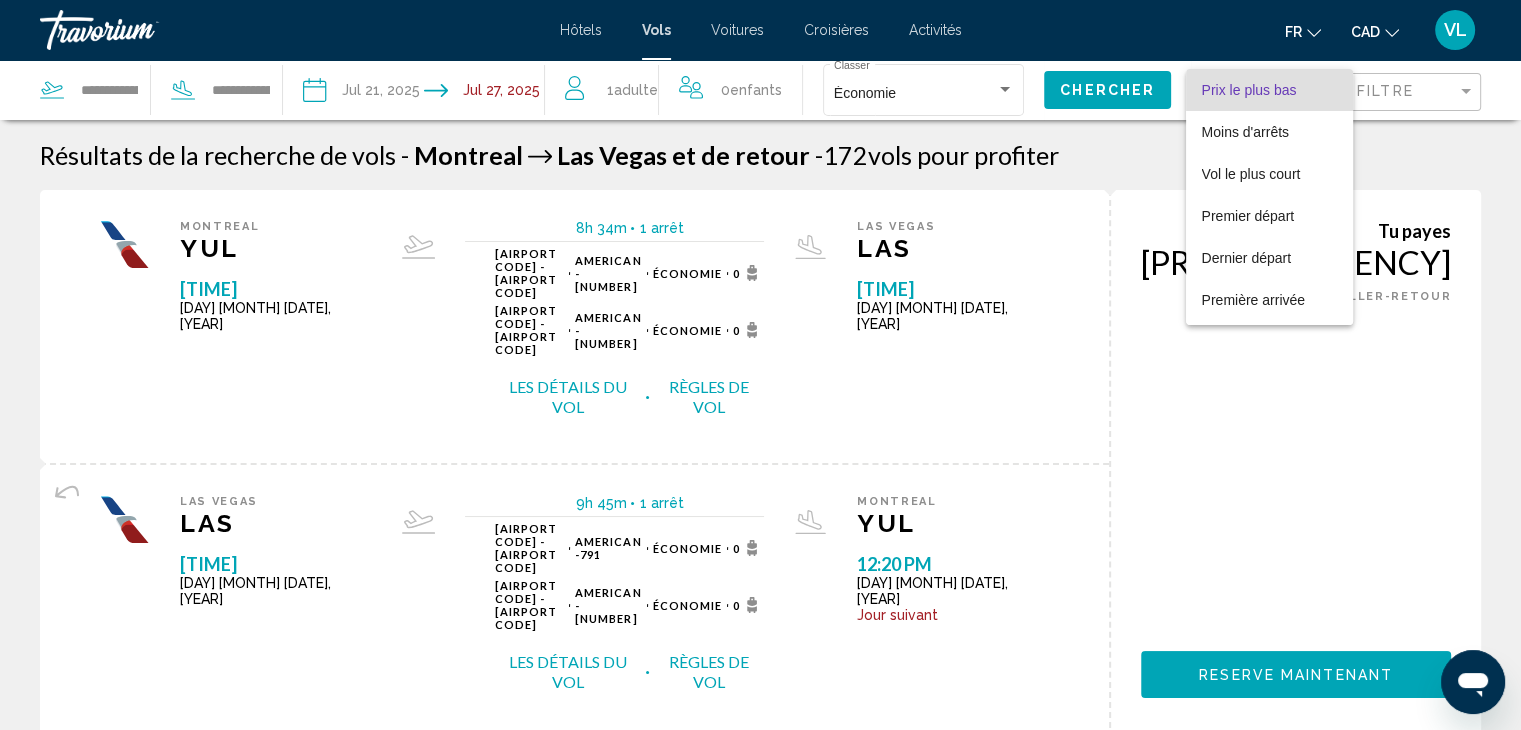click at bounding box center (760, 365) 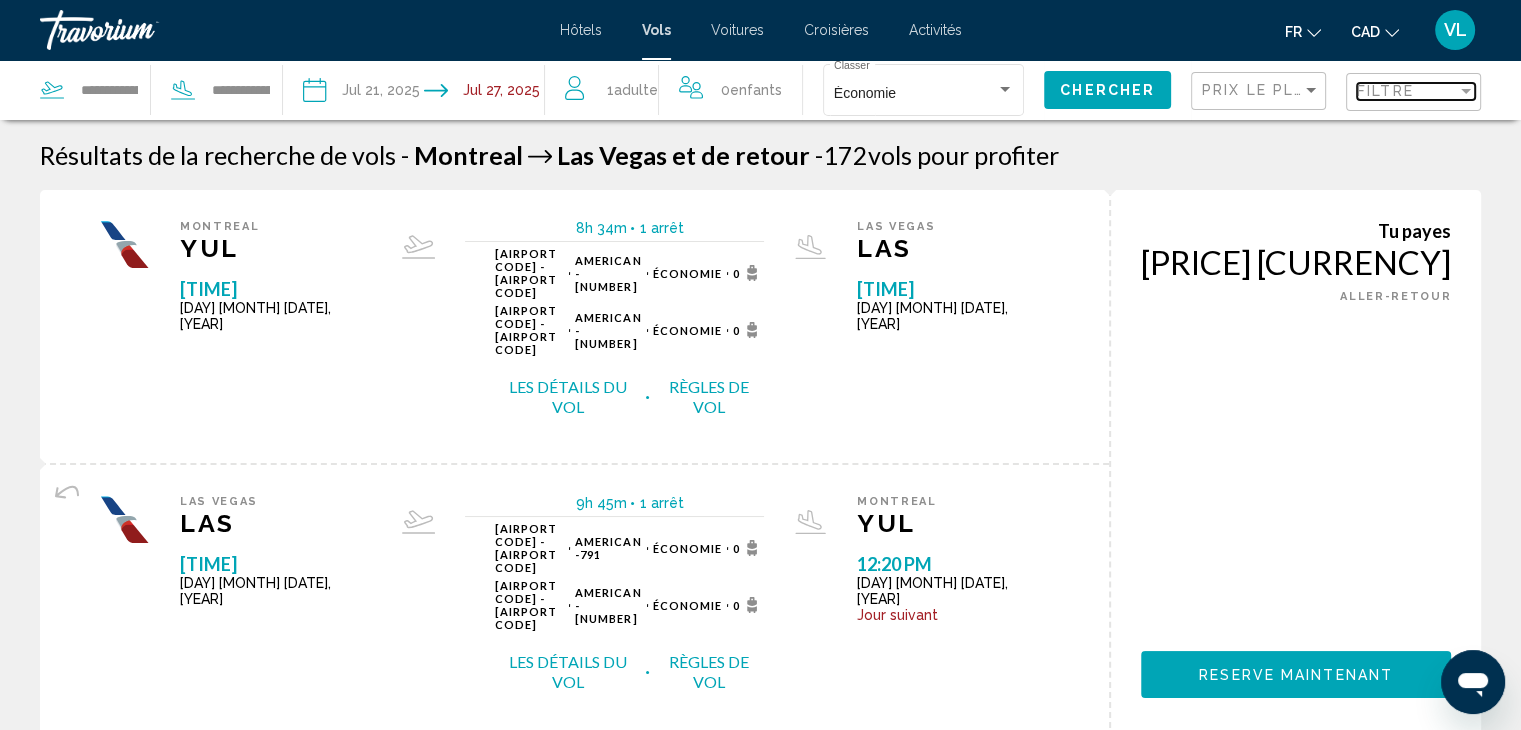 click on "Filtre" at bounding box center (1385, 91) 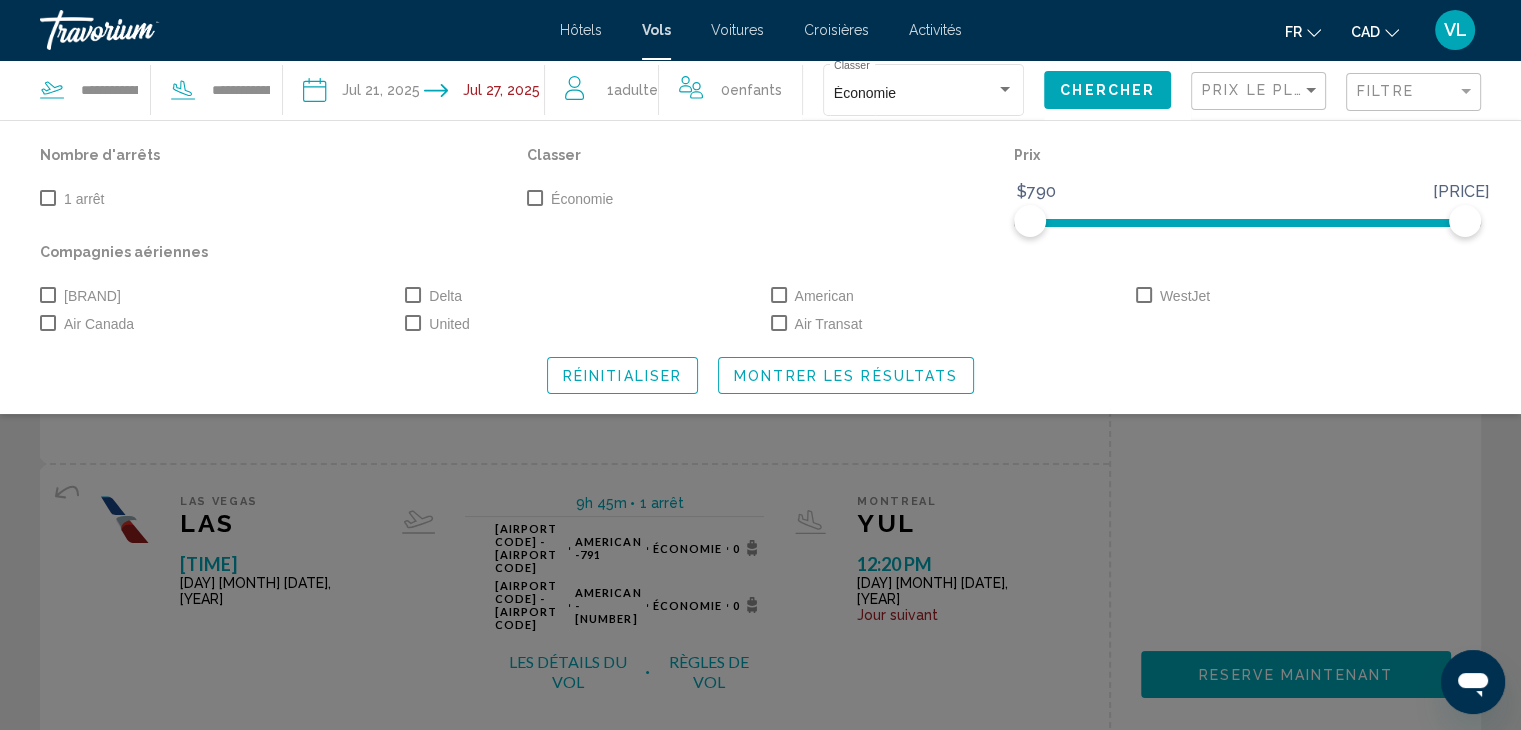 click on "Compagnies aériennes" 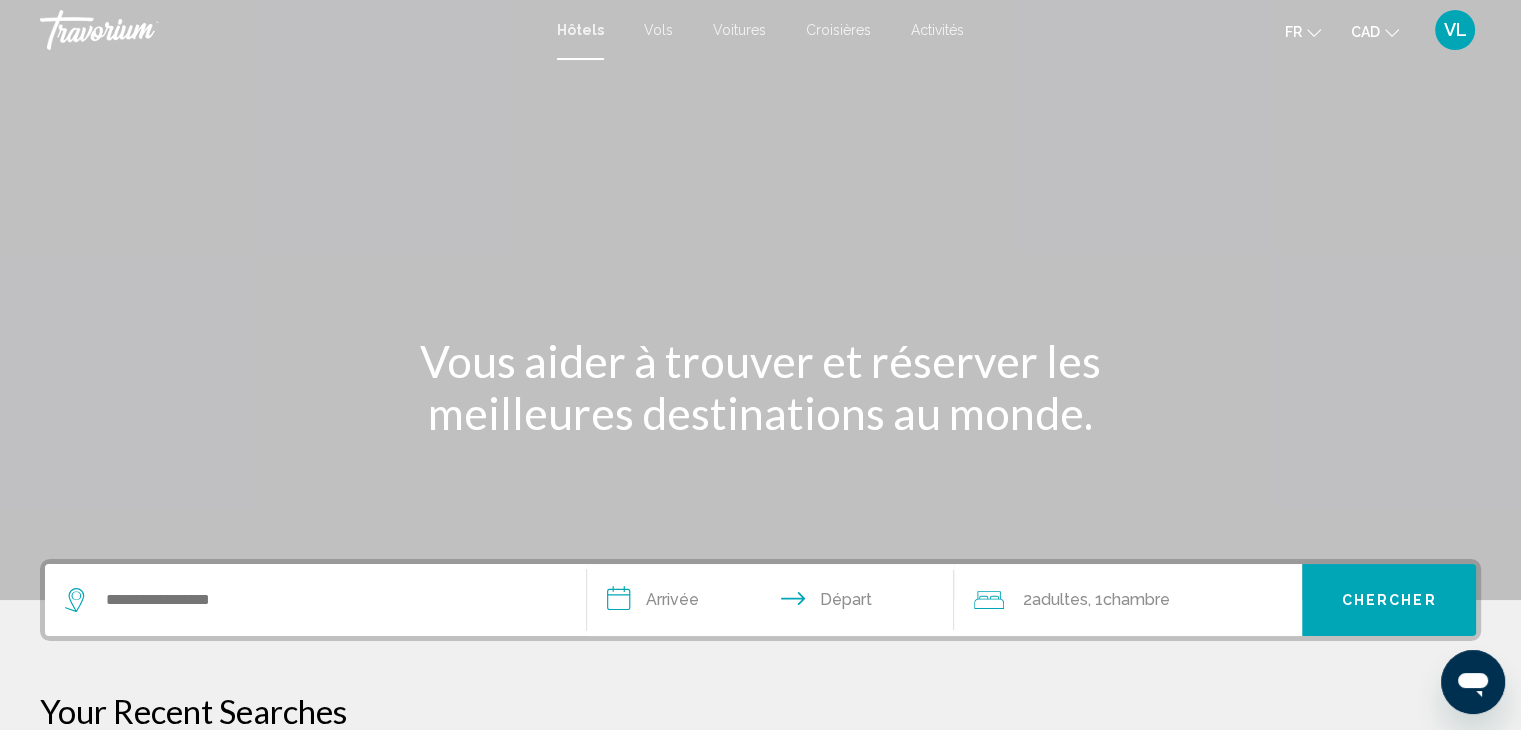 click on "Hôtels Vols Voitures Croisières Activités Hôtels Vols Voitures Croisières Activités fr
English Español Français Italiano Português русский CAD
USD ($) MXN (Mex$) CAD (Can$) GBP (£) EUR (€) AUD (A$) NZD (NZ$) CNY (CN¥) VL Se connecter" at bounding box center (760, 30) 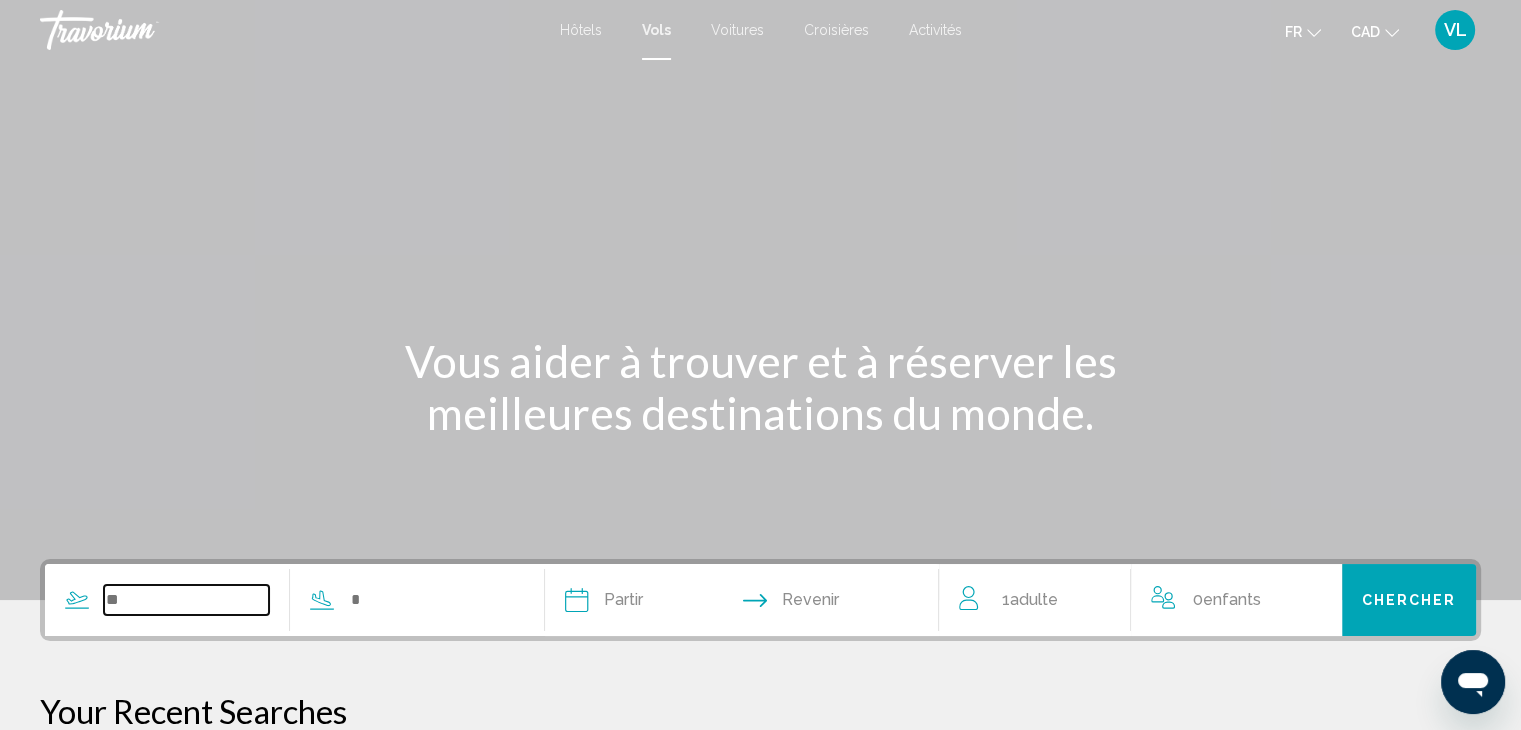 click at bounding box center (186, 600) 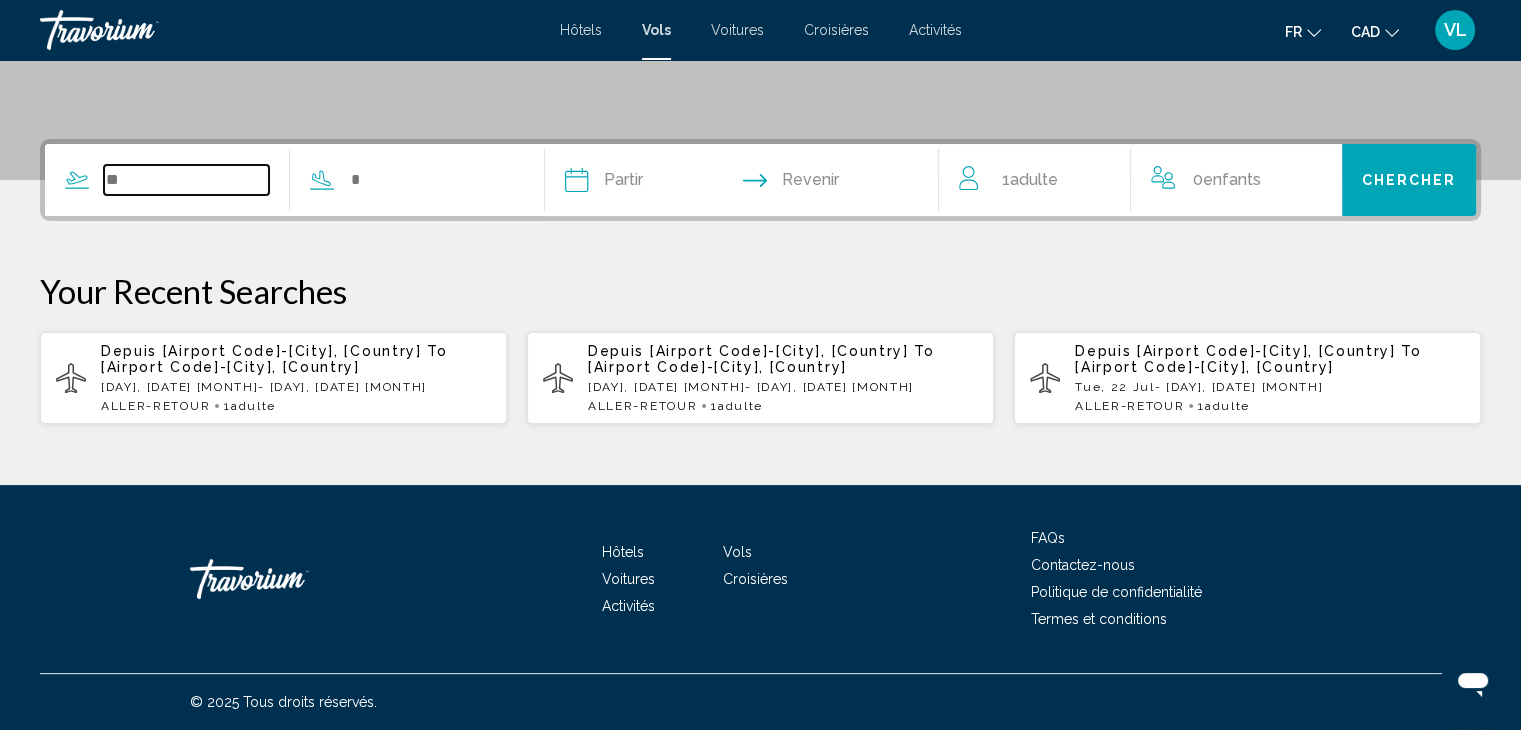 scroll, scrollTop: 435, scrollLeft: 0, axis: vertical 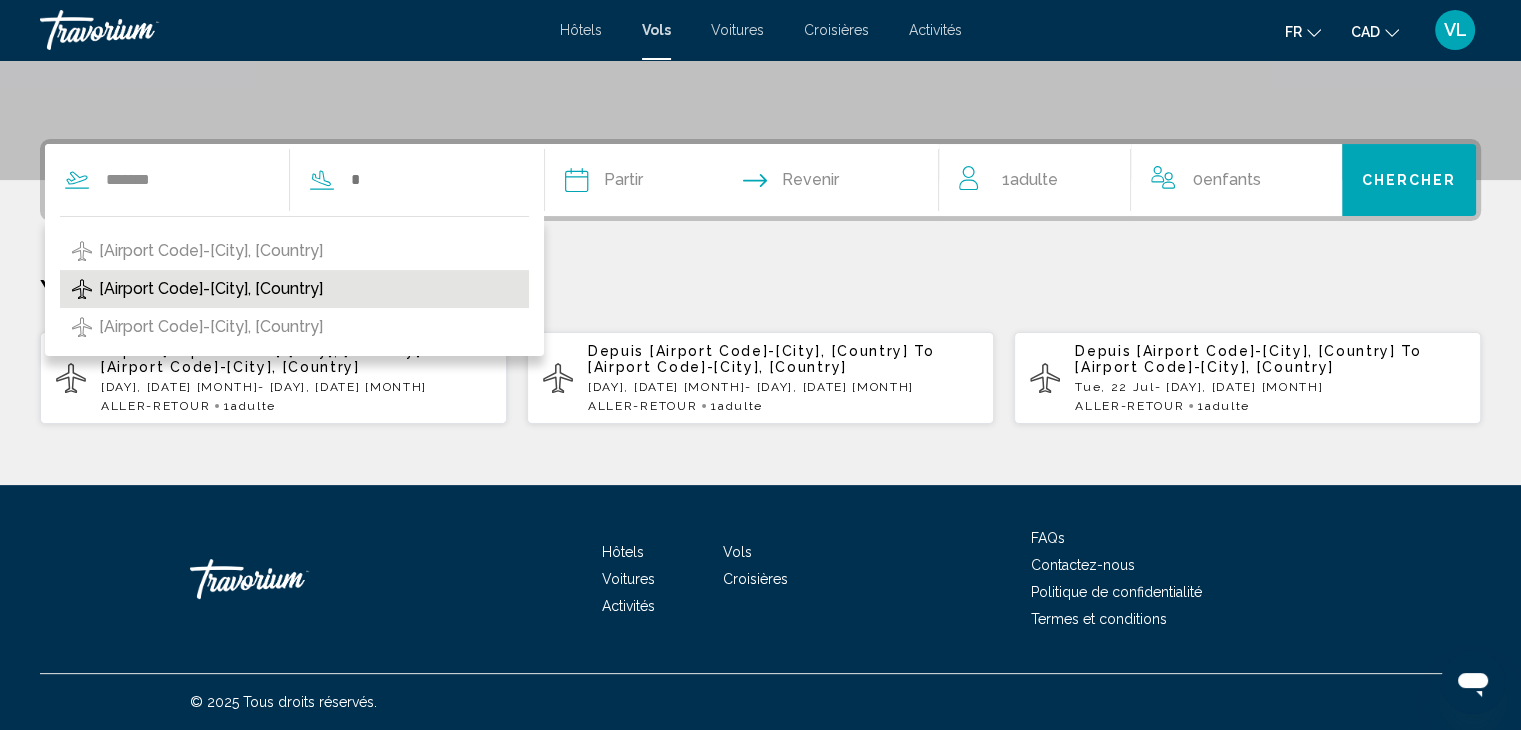 click on "[AIRPORT_NAME] ([AIRPORT_CODE]-[CITY], [COUNTRY])" at bounding box center (211, 289) 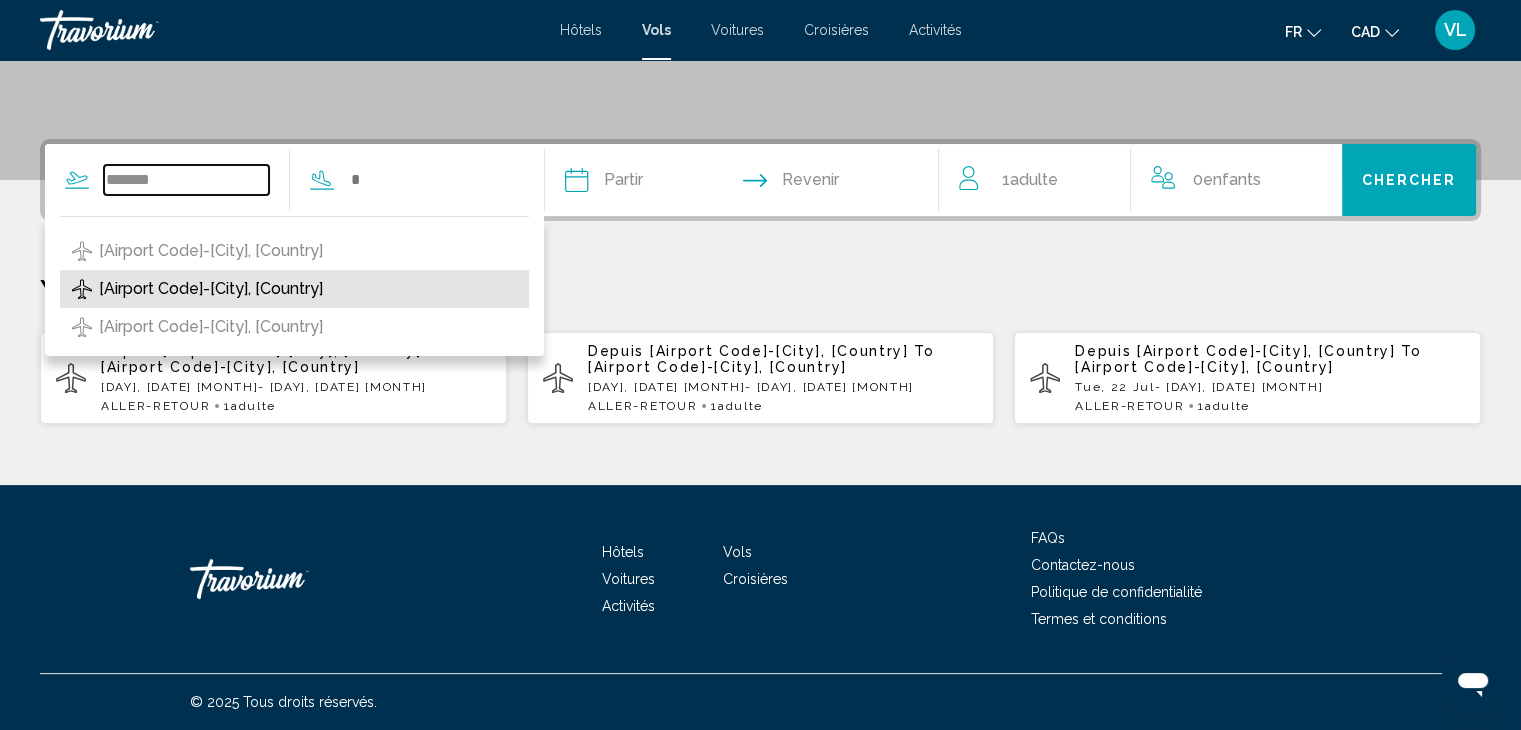 type on "**********" 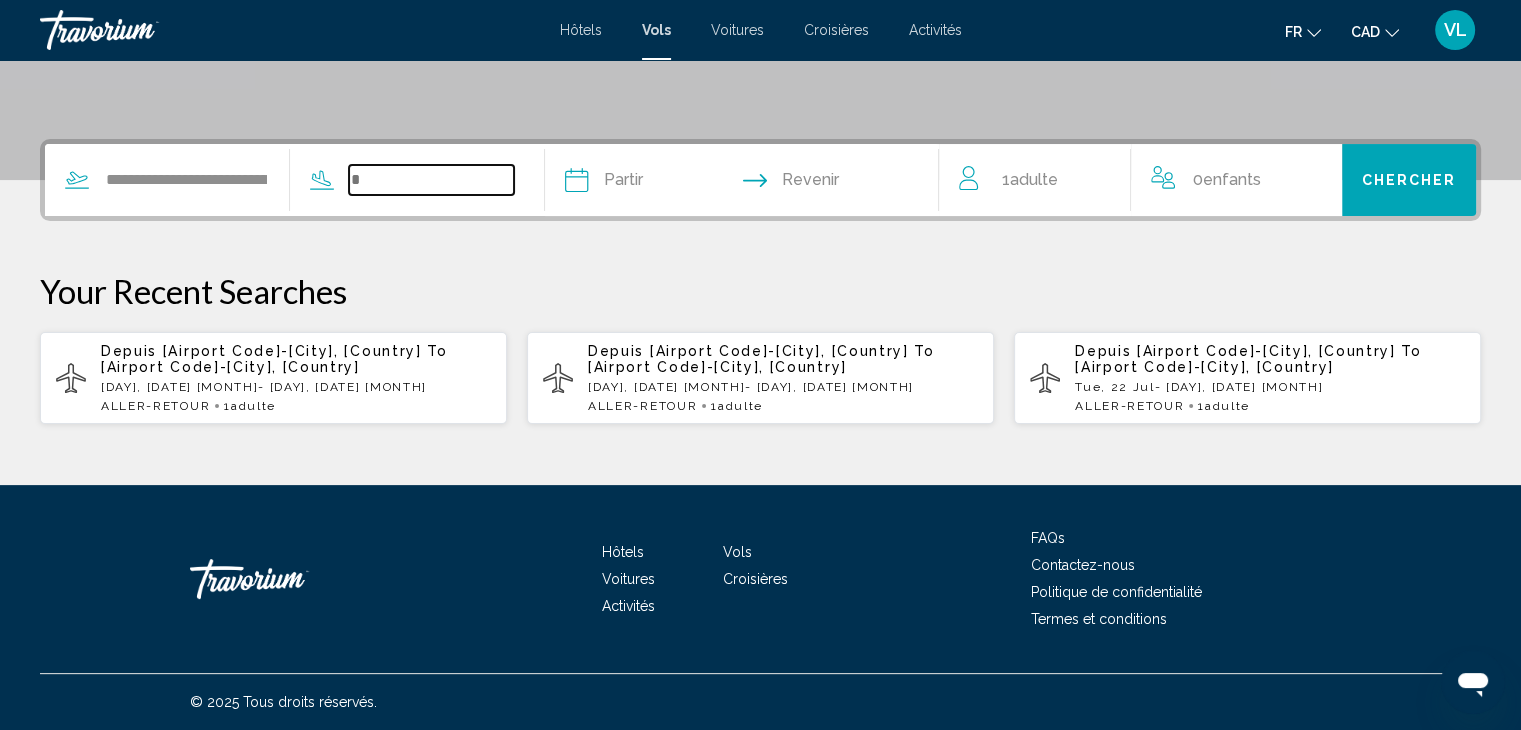 click at bounding box center [431, 180] 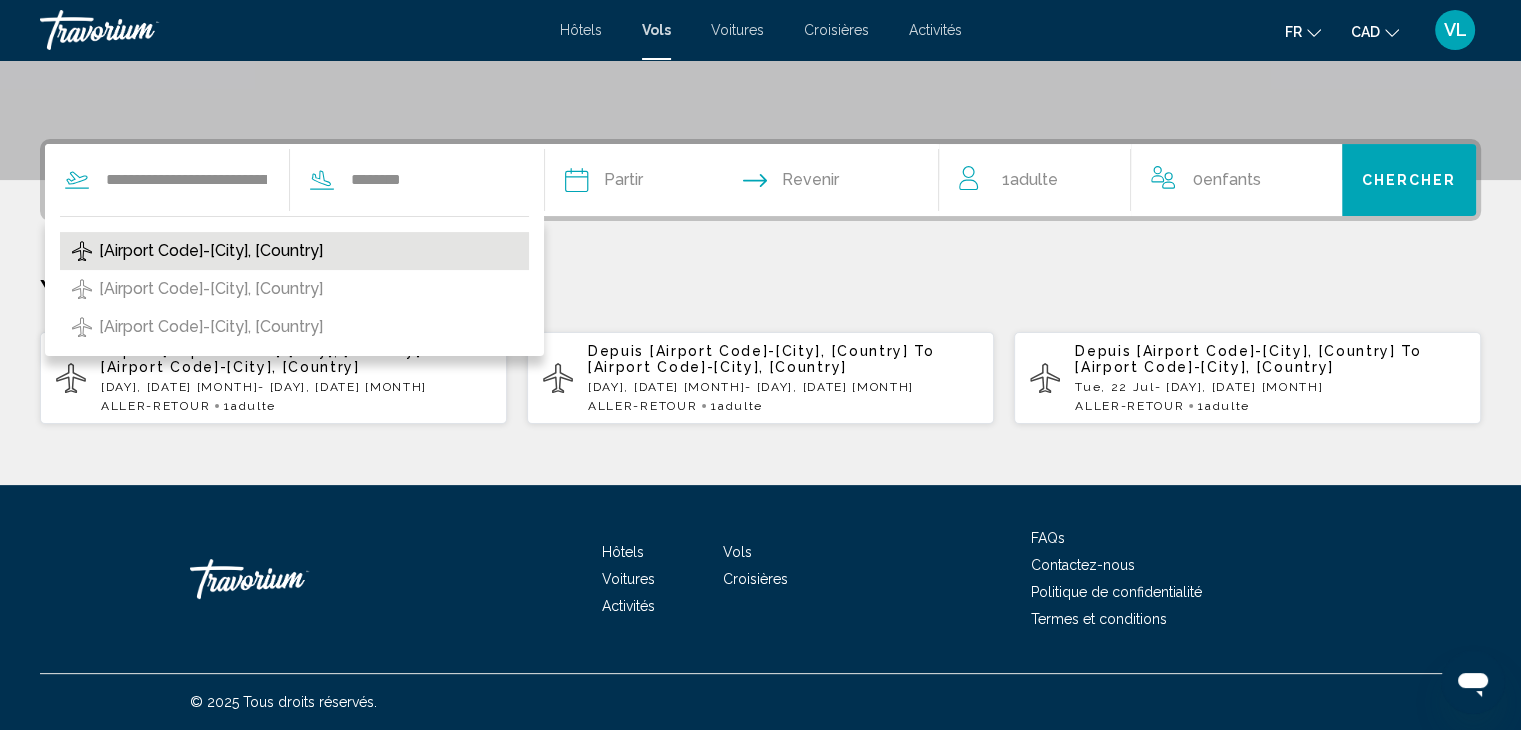 click on "[AIRPORT_NAME] ([AIRPORT_CODE]-[CITY], [COUNTRY])" at bounding box center [211, 251] 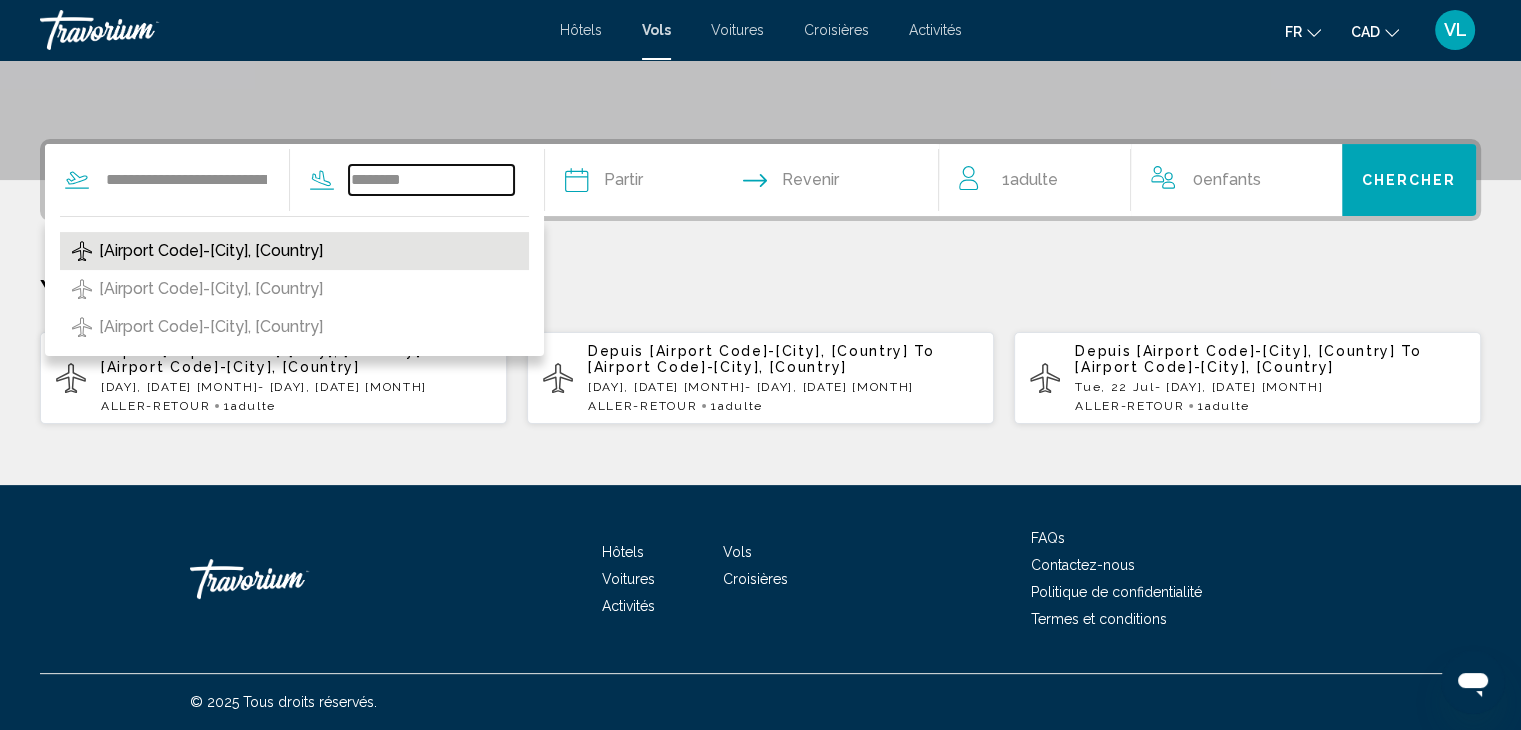 type on "**********" 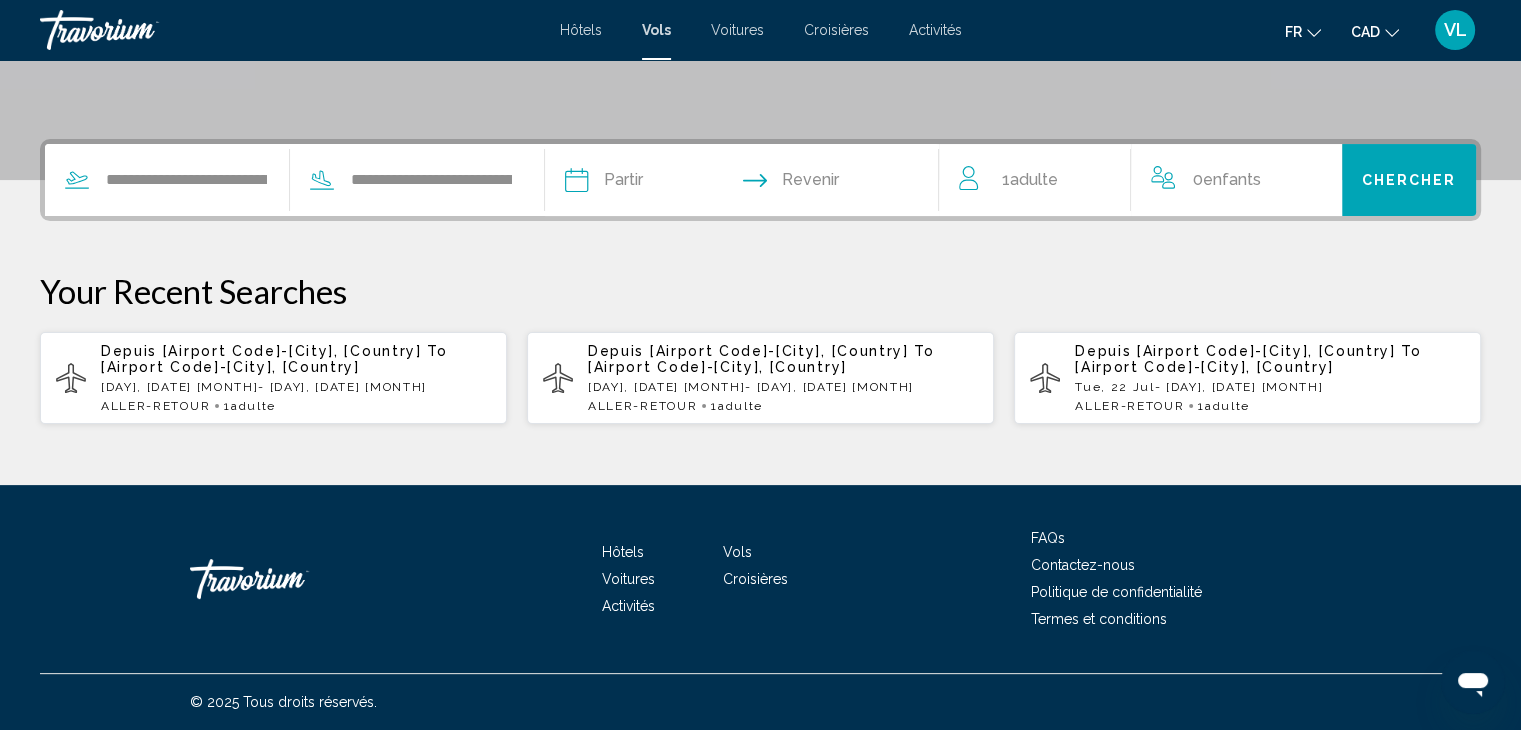 click at bounding box center (657, 183) 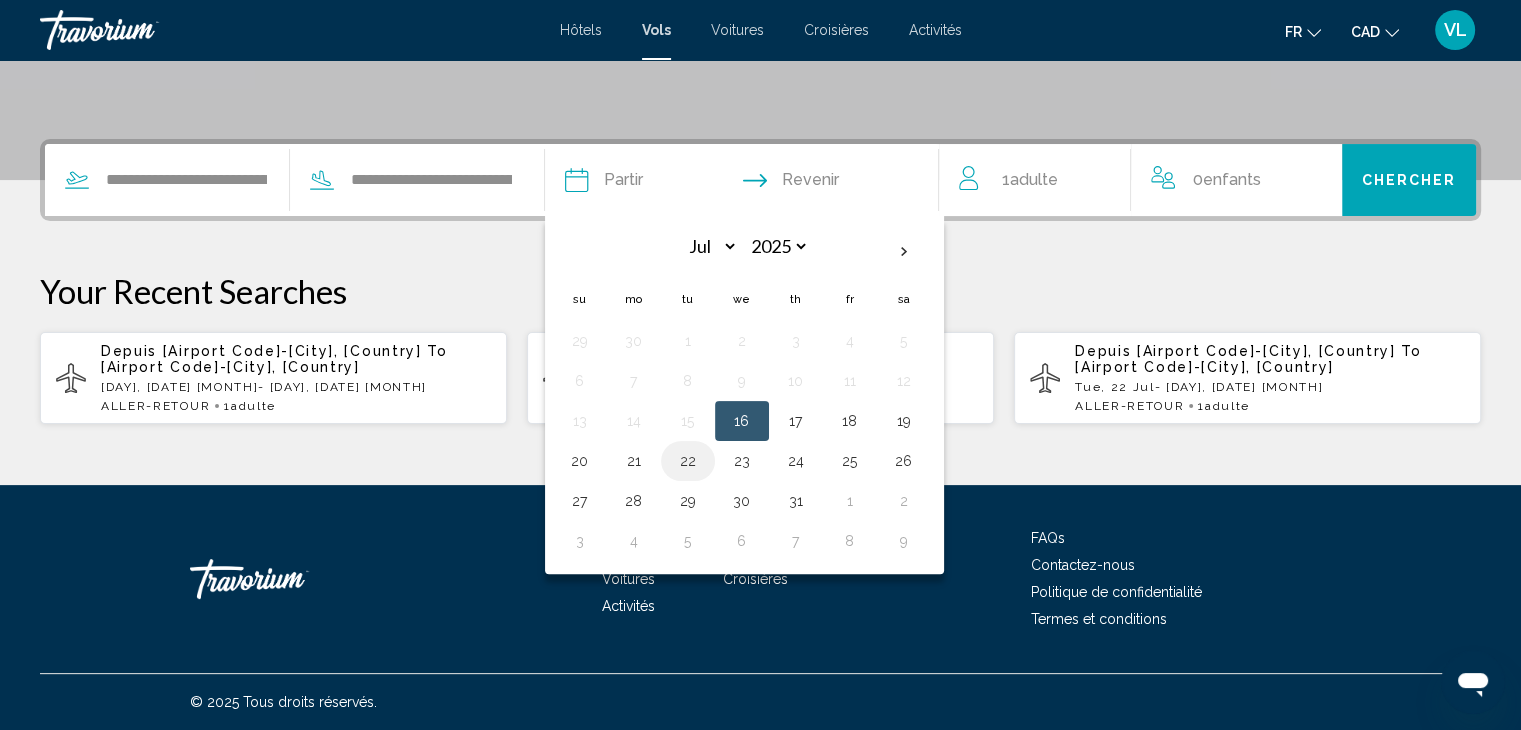 click on "22" at bounding box center [688, 461] 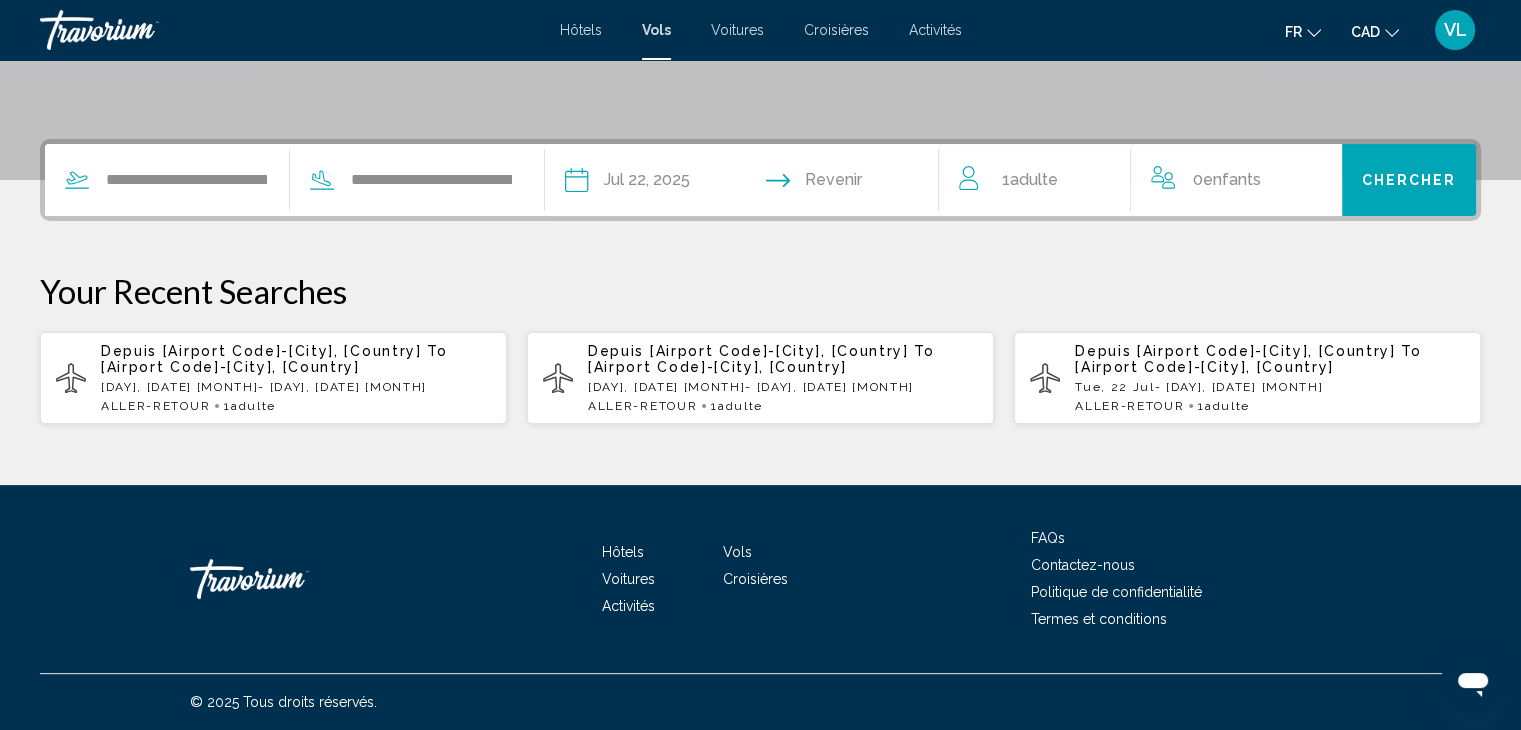 click at bounding box center [849, 183] 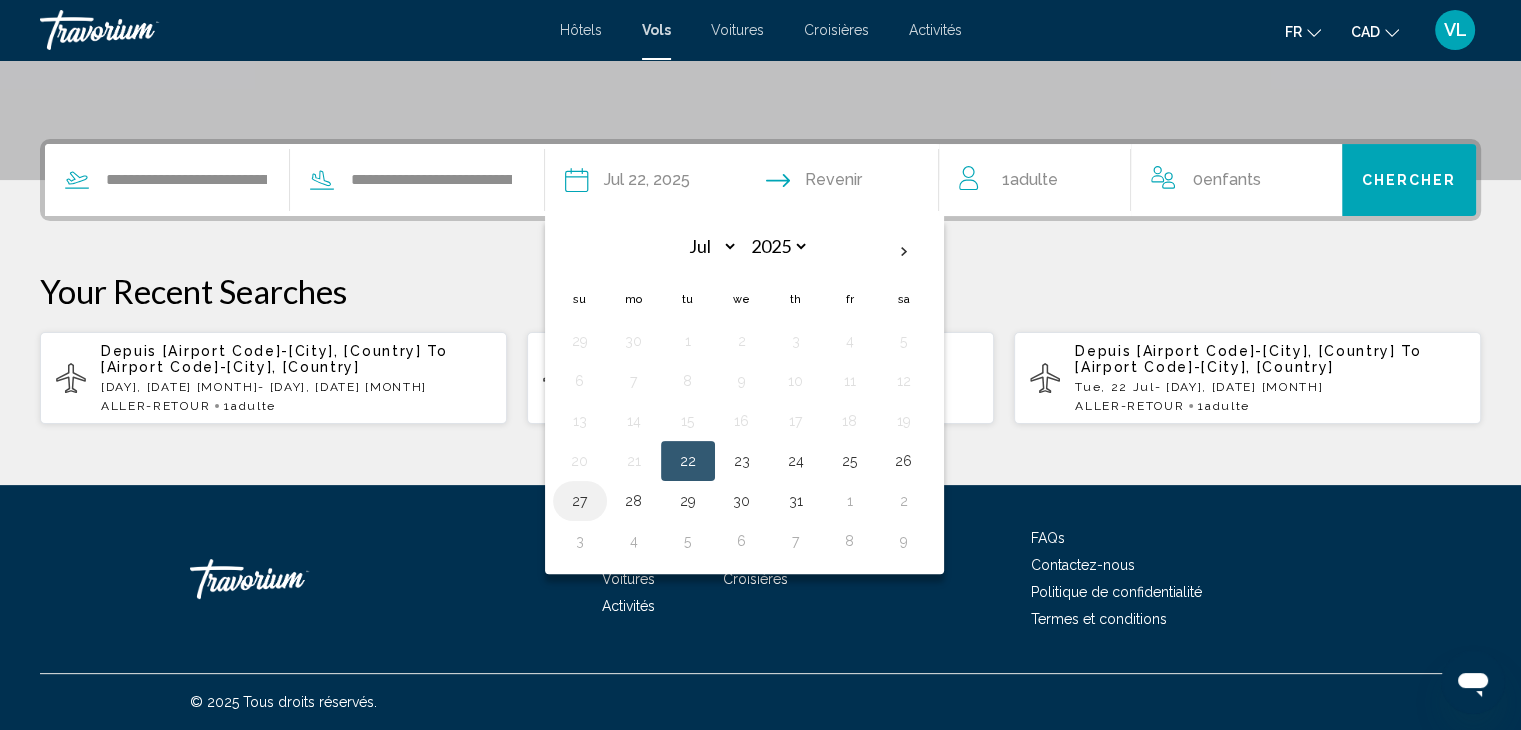 click on "27" at bounding box center (580, 501) 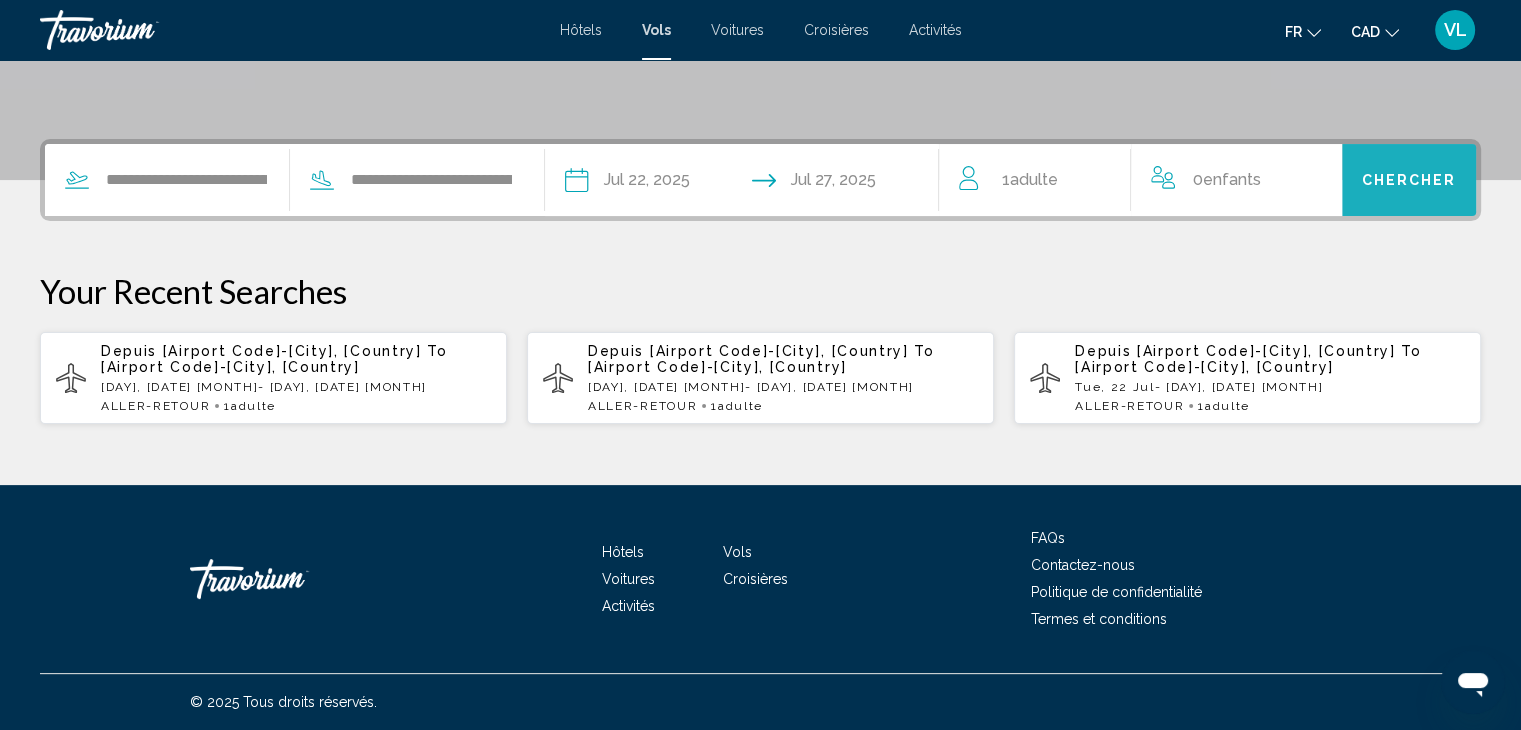 click on "Chercher" at bounding box center (1409, 181) 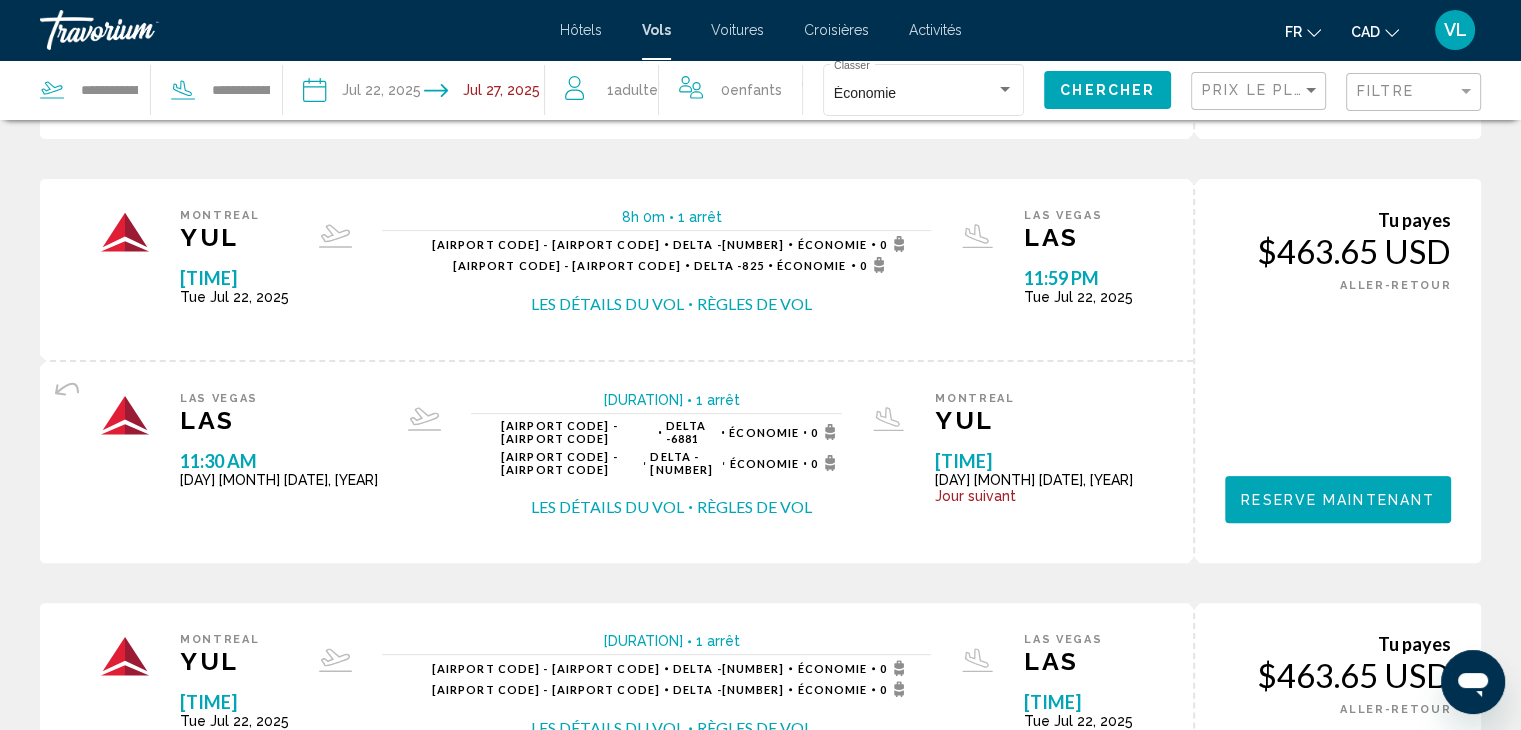 scroll, scrollTop: 0, scrollLeft: 0, axis: both 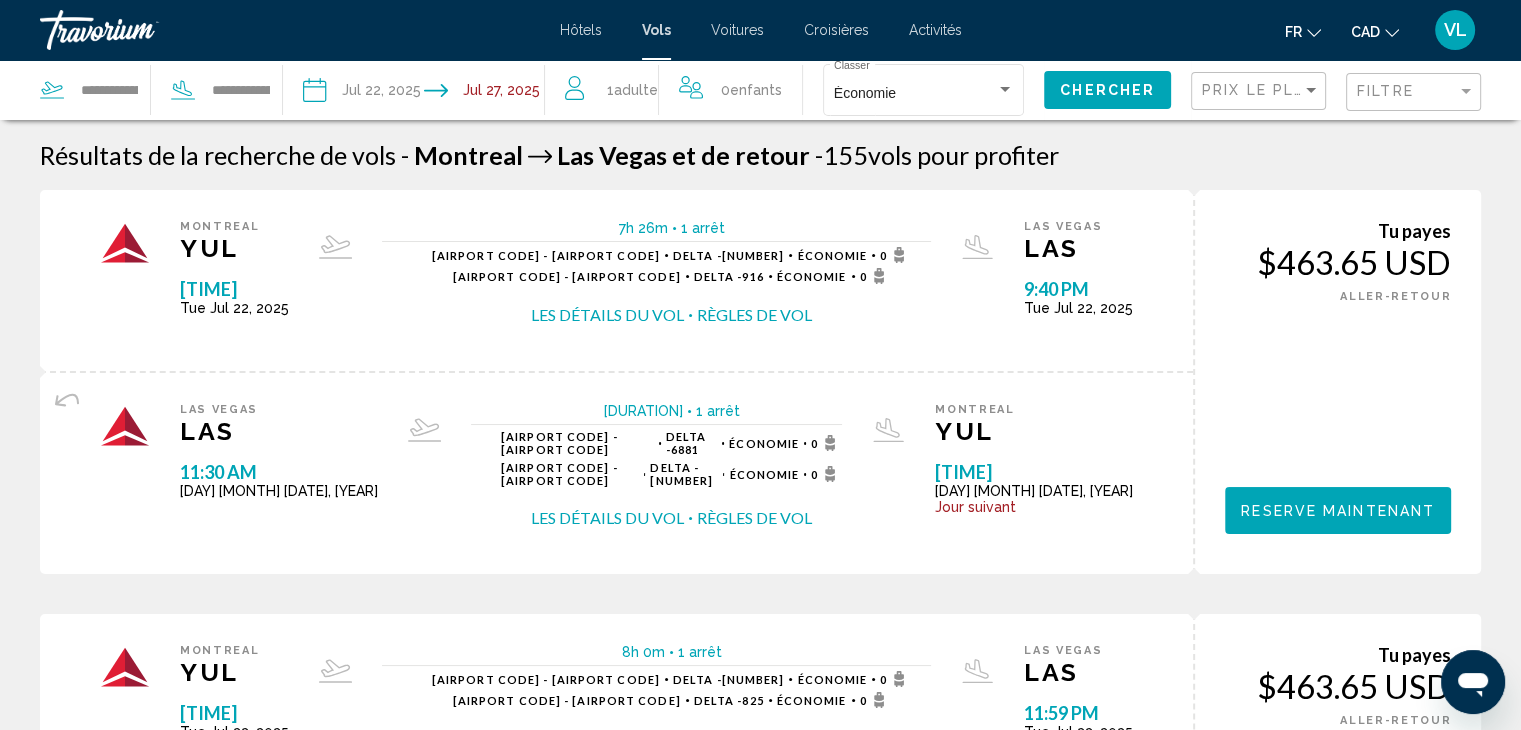click on "CAD" 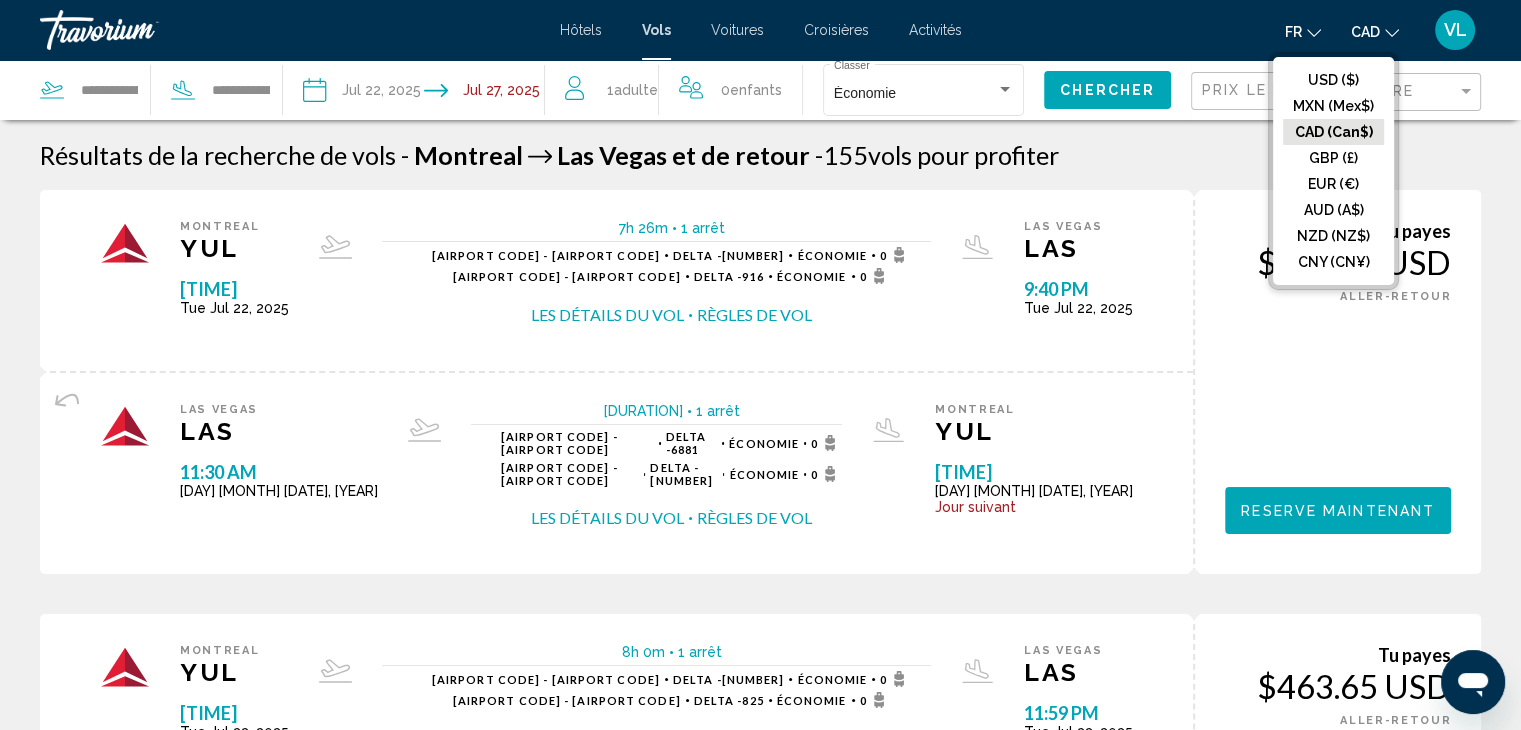 click on "CAD (Can$)" 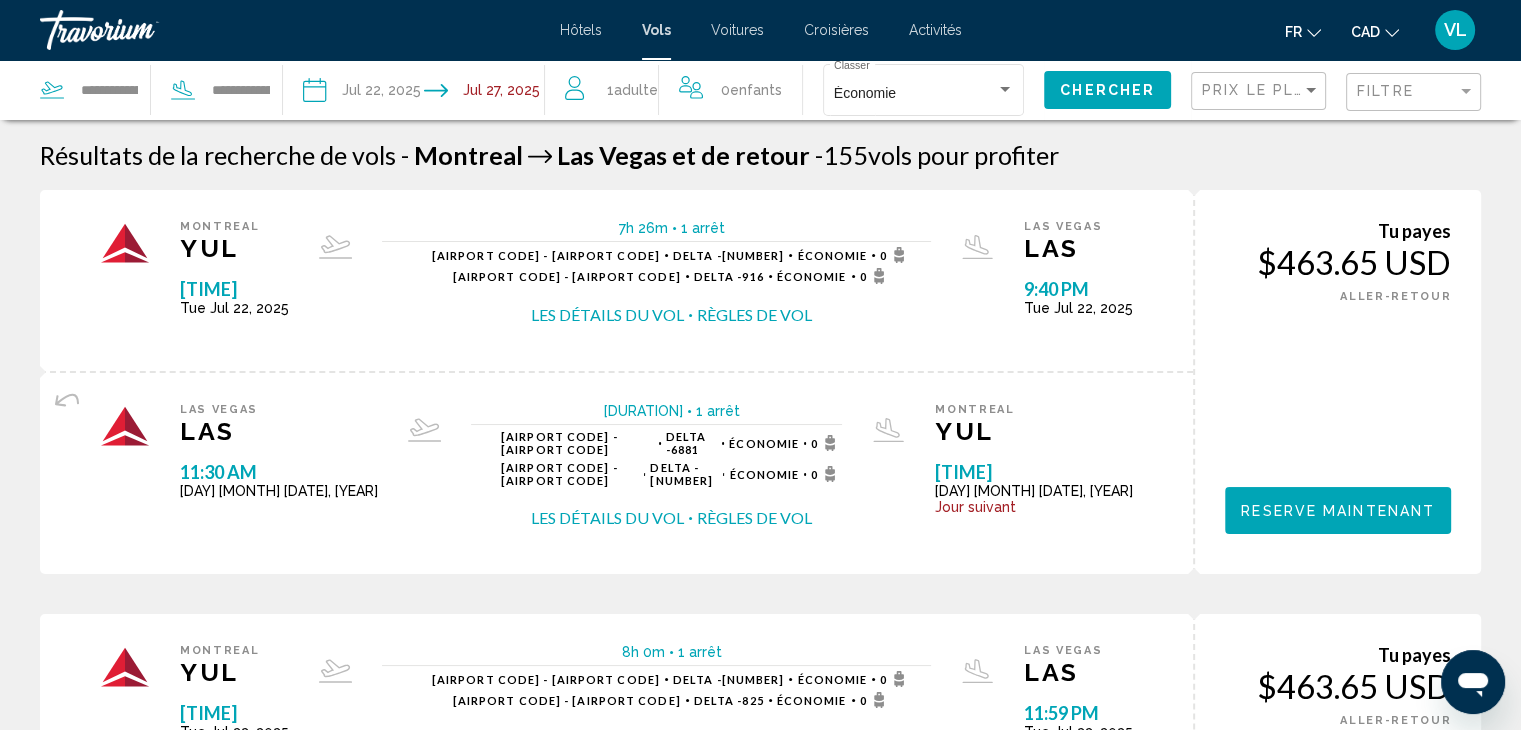 click on "CAD
USD ($) MXN (Mex$) CAD (Can$) GBP (£) EUR (€) AUD (A$) NZD (NZ$) CNY (CN¥)" 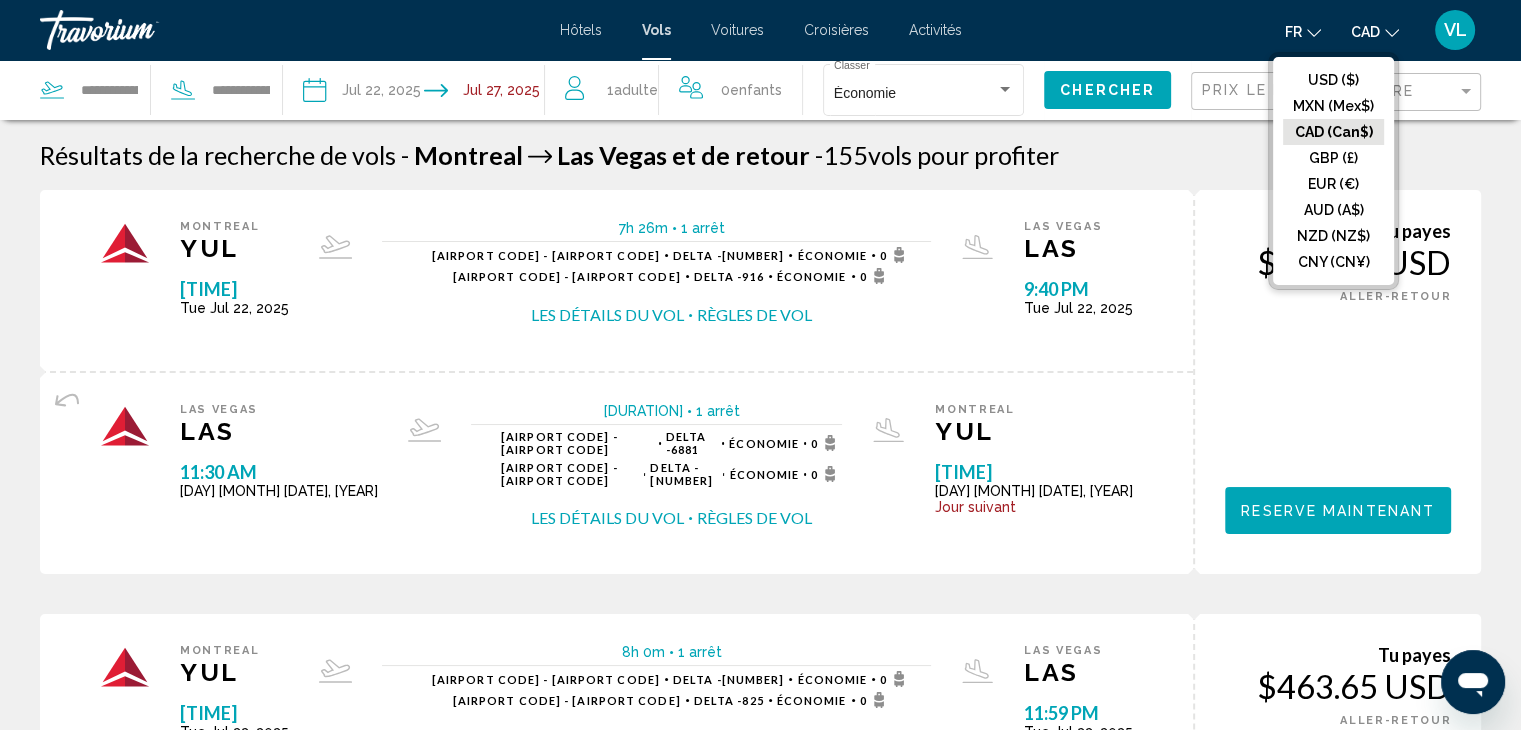 click on "CAD (Can$)" 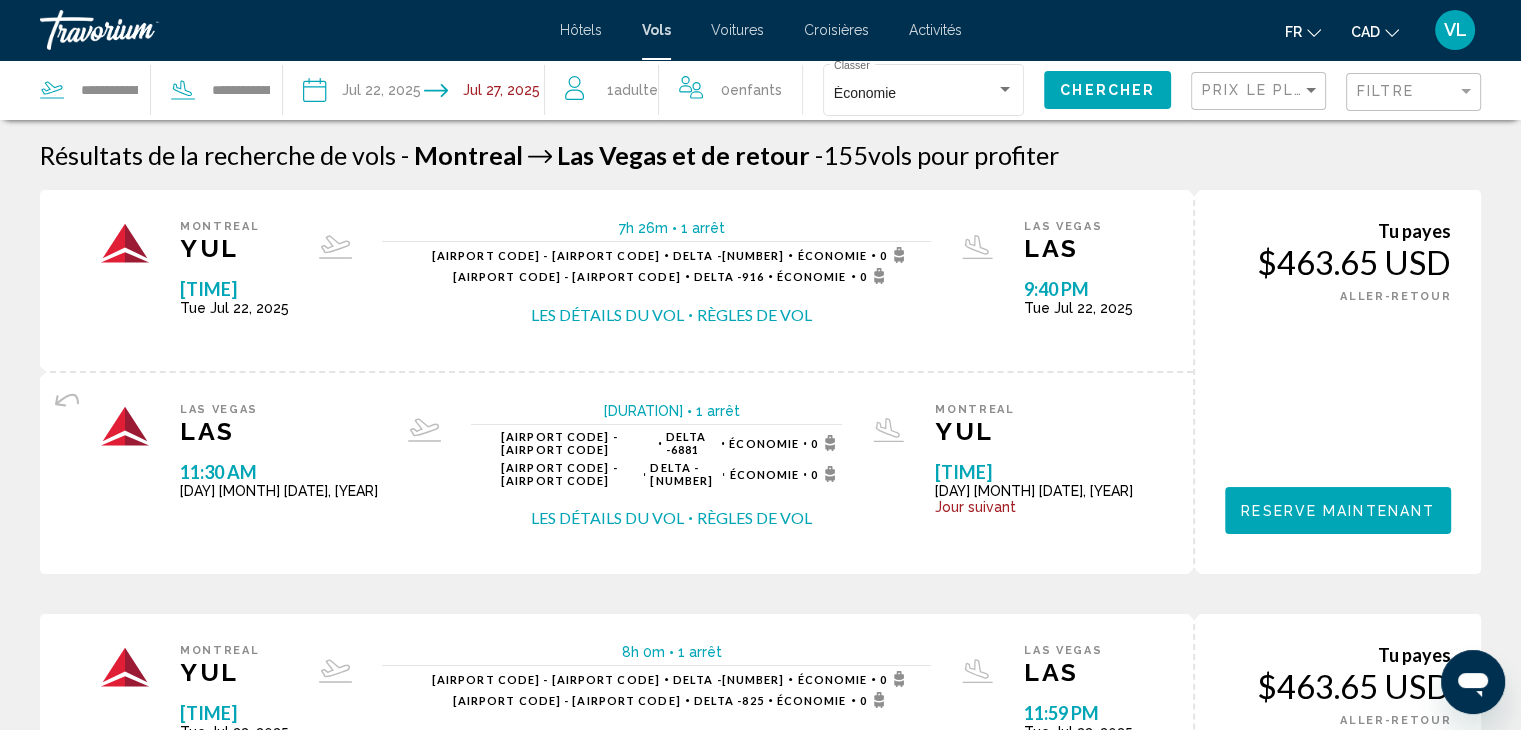 click on "Chercher" 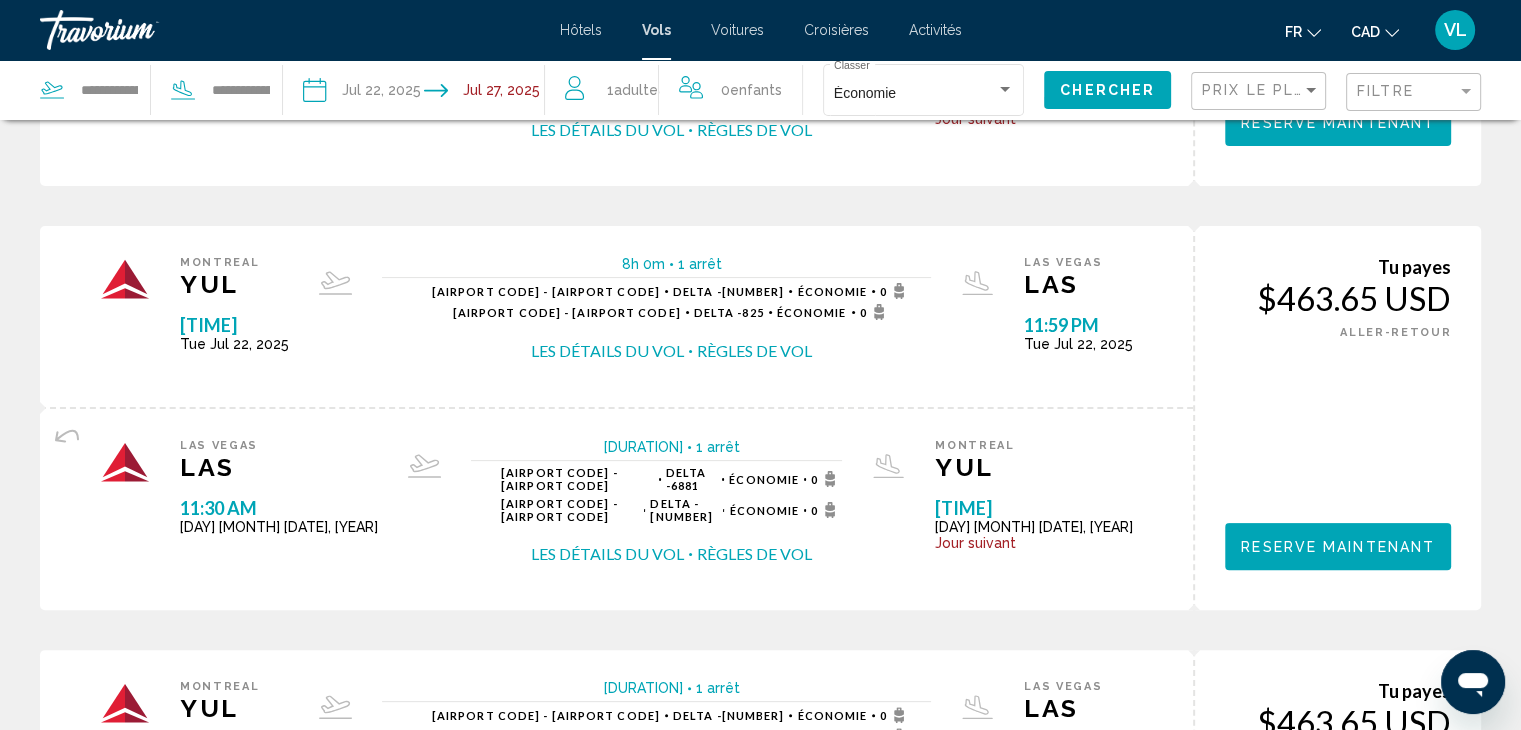 scroll, scrollTop: 0, scrollLeft: 0, axis: both 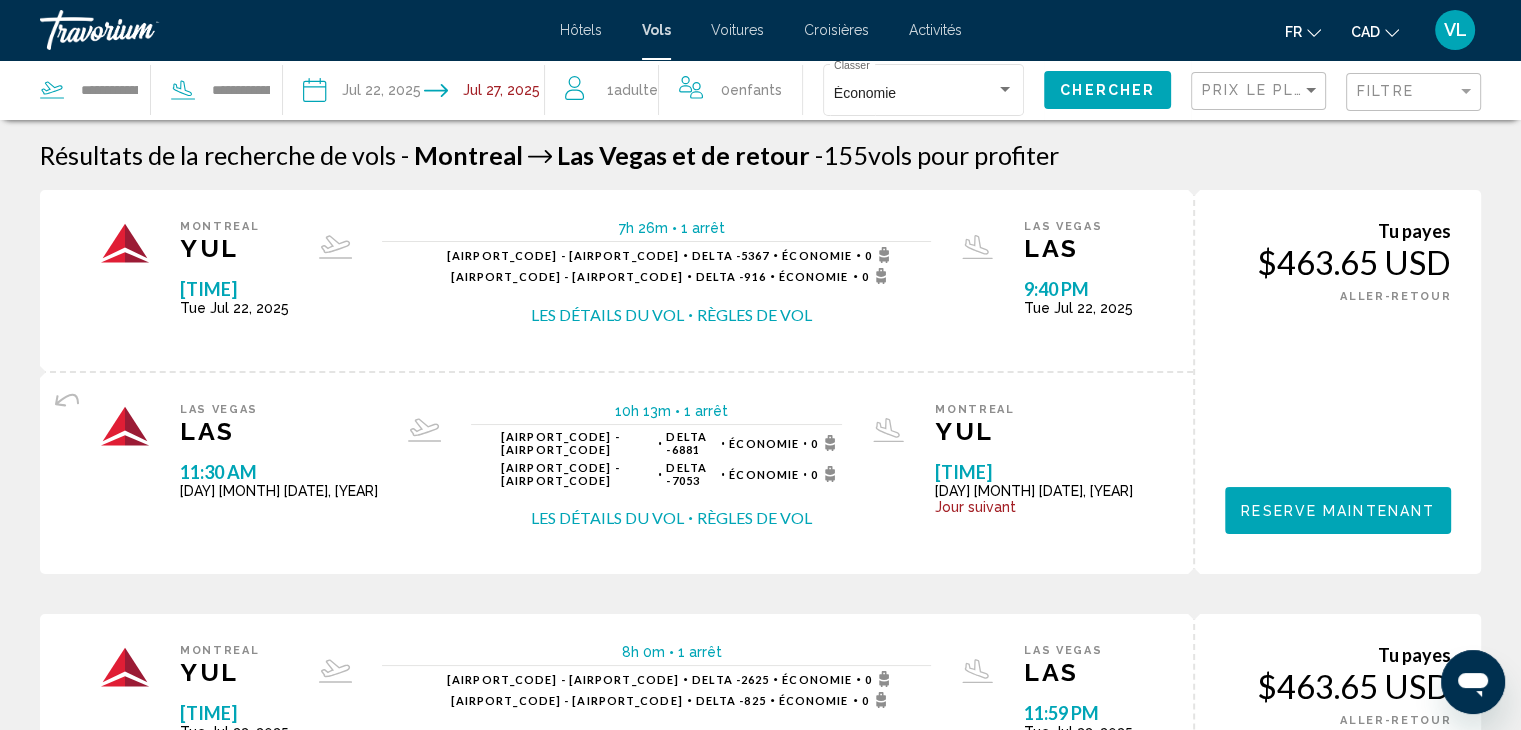 click on "CAD" 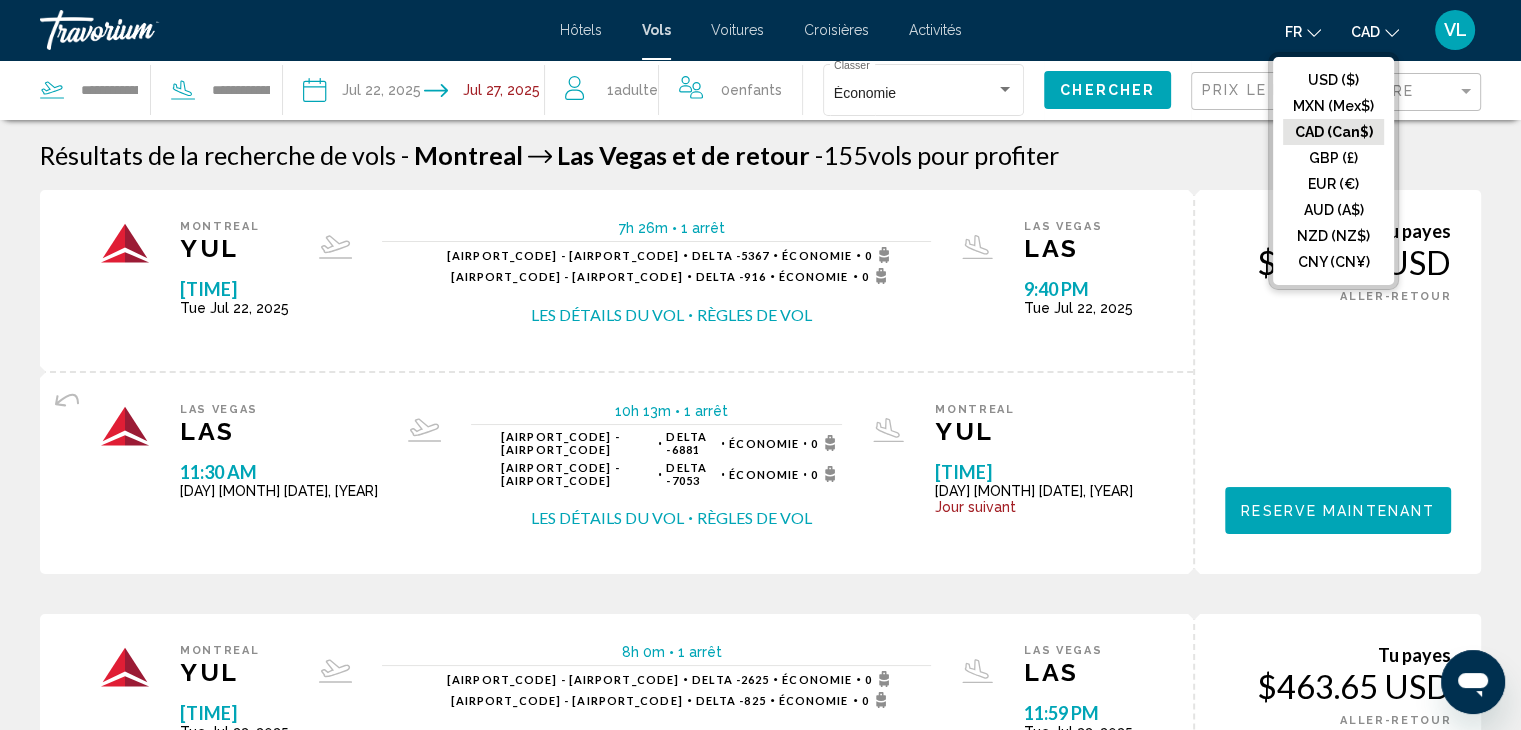 click on "CAD (Can$)" 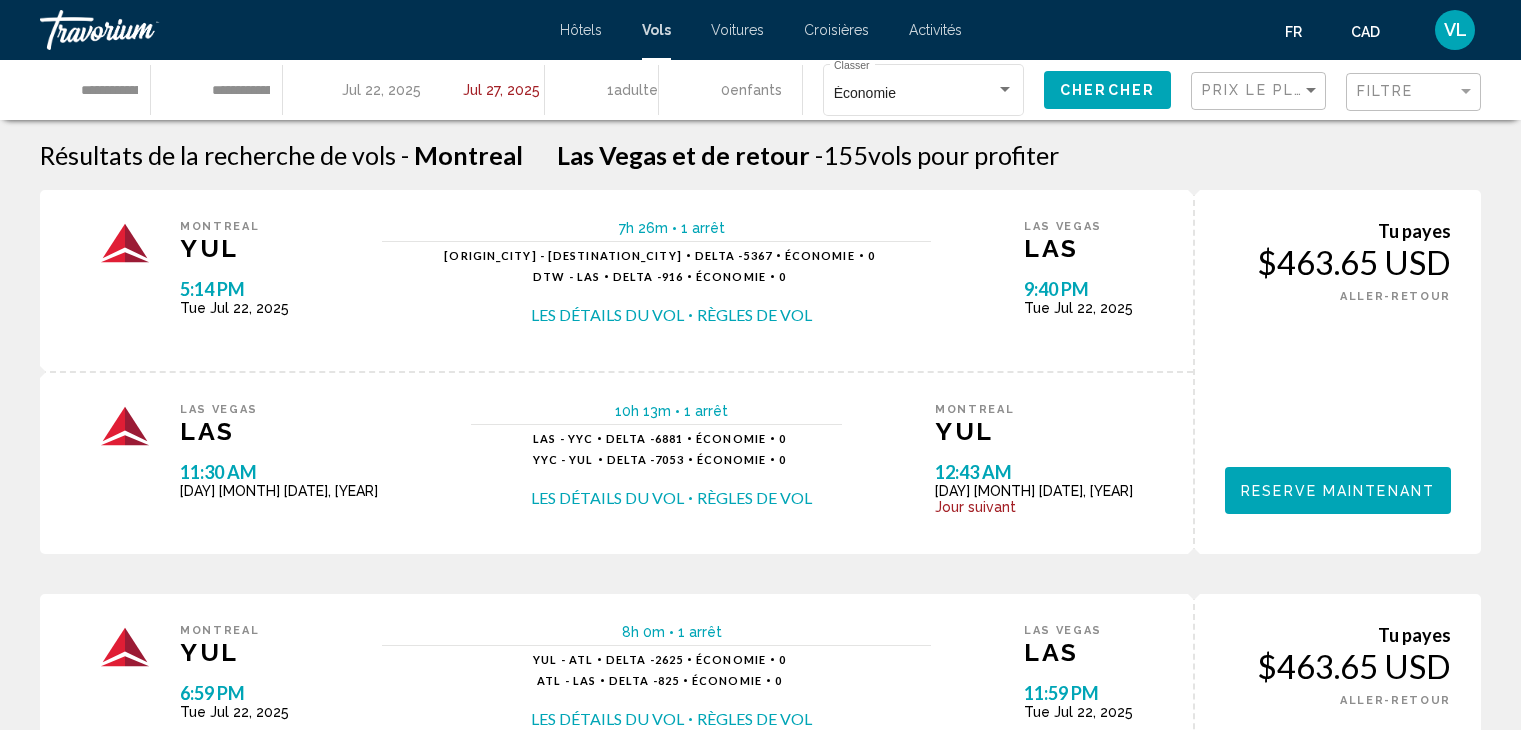scroll, scrollTop: 0, scrollLeft: 0, axis: both 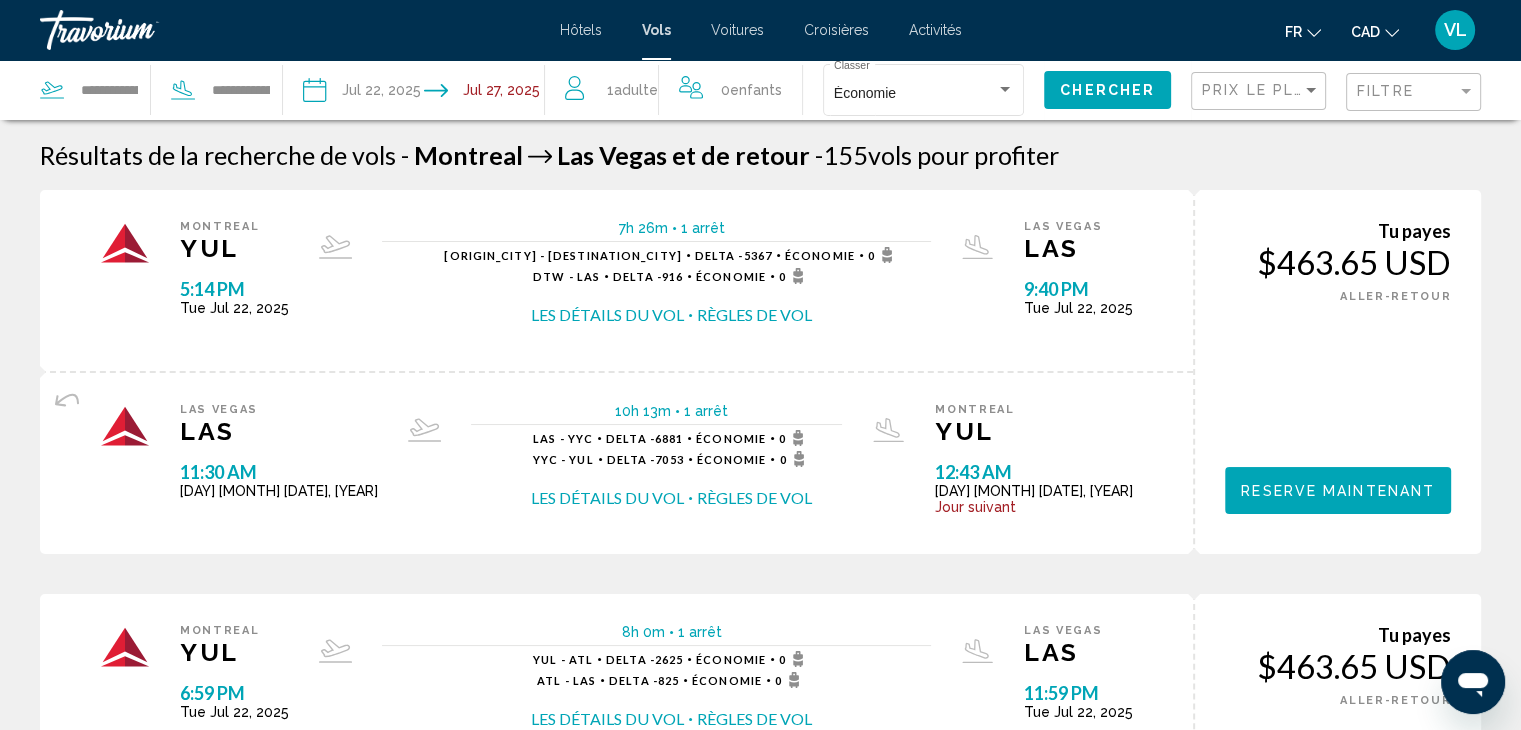 click on "$463.65 USD" at bounding box center [1338, 262] 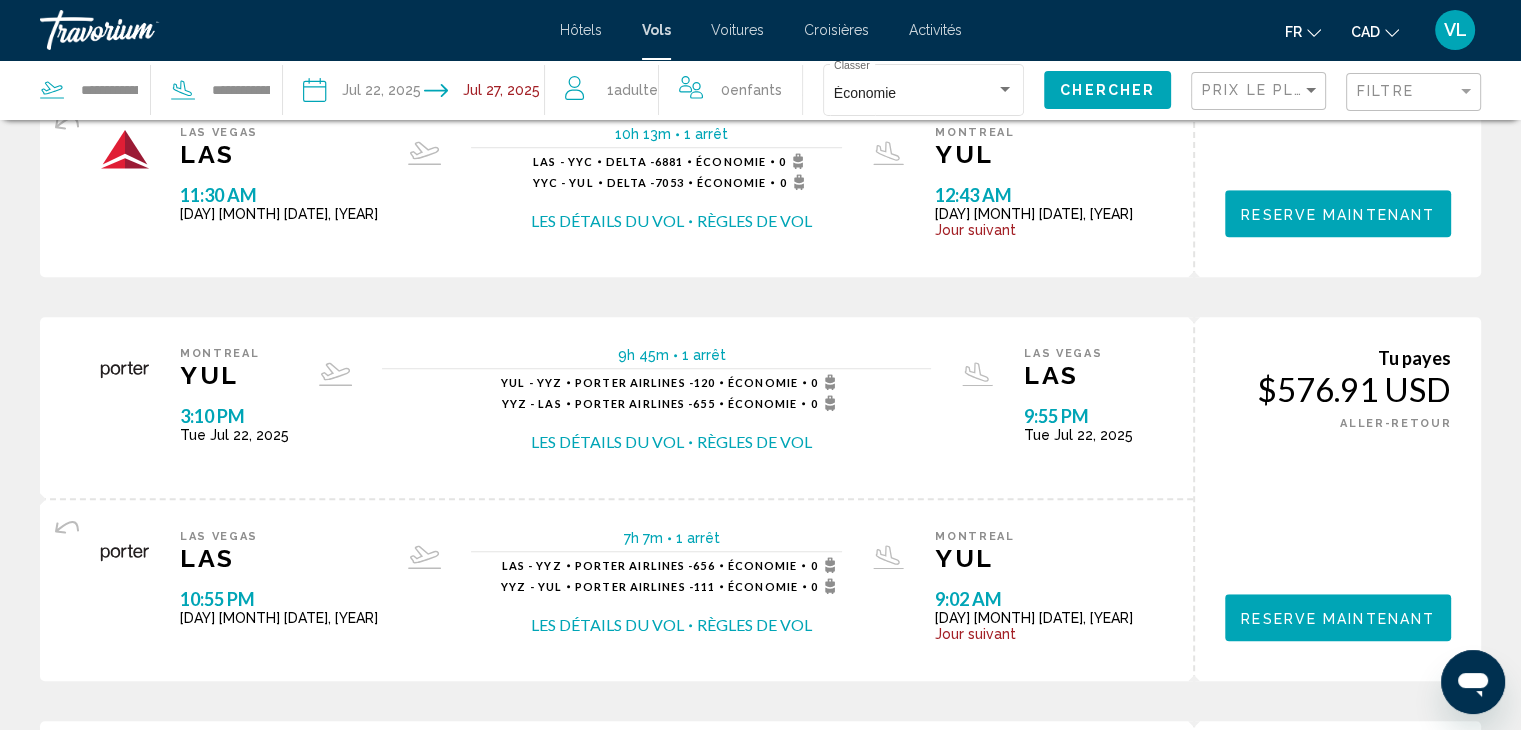 scroll, scrollTop: 1604, scrollLeft: 0, axis: vertical 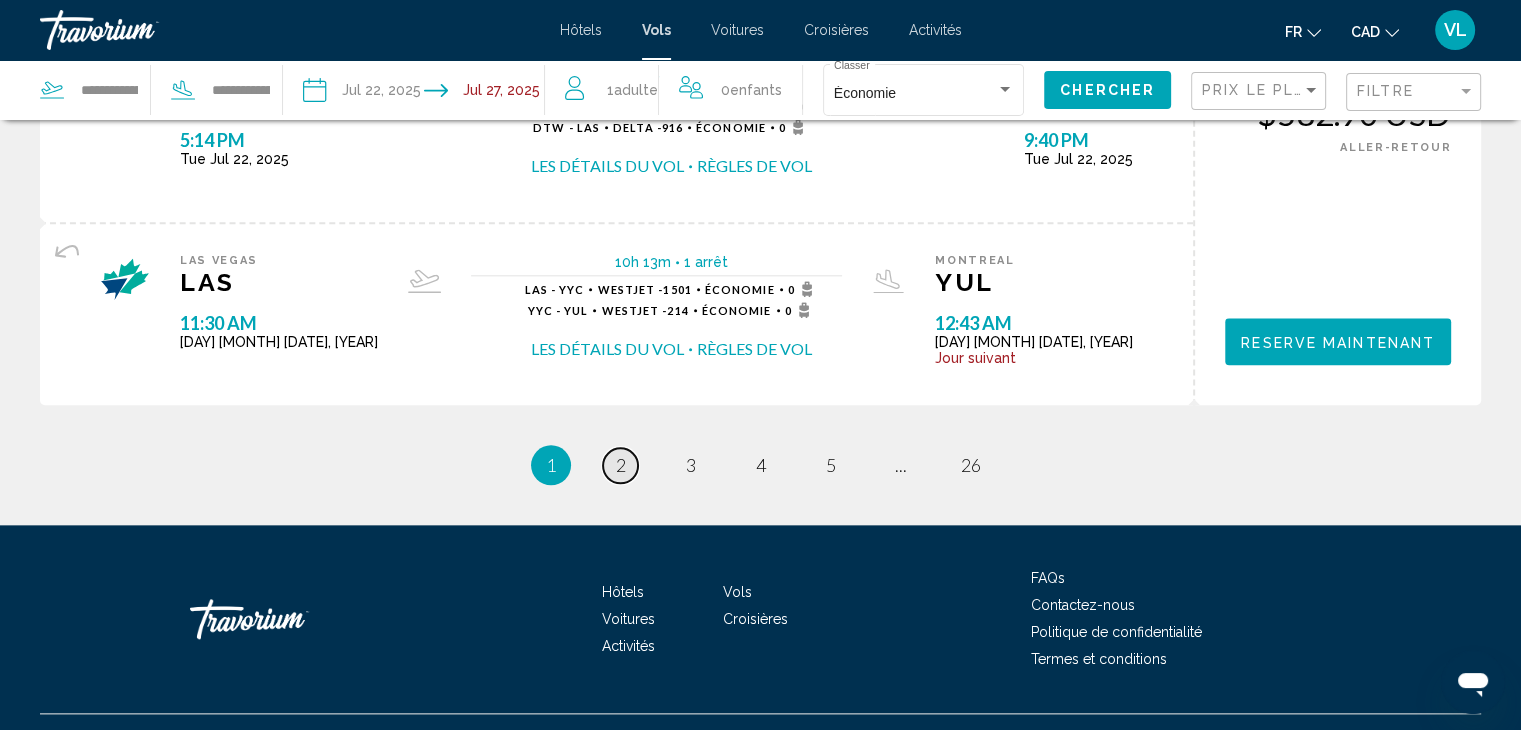 click on "page  2" at bounding box center (620, 465) 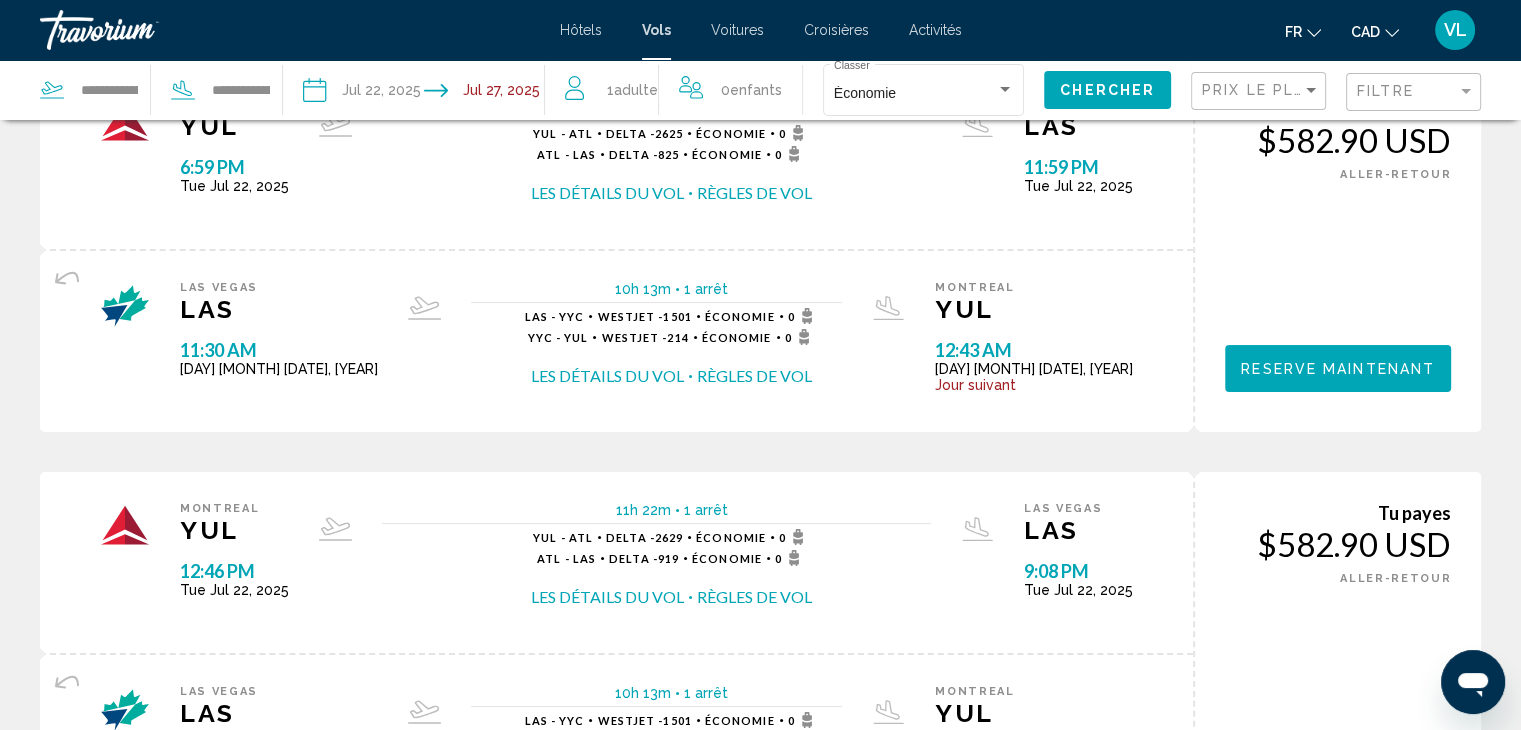 scroll, scrollTop: 0, scrollLeft: 0, axis: both 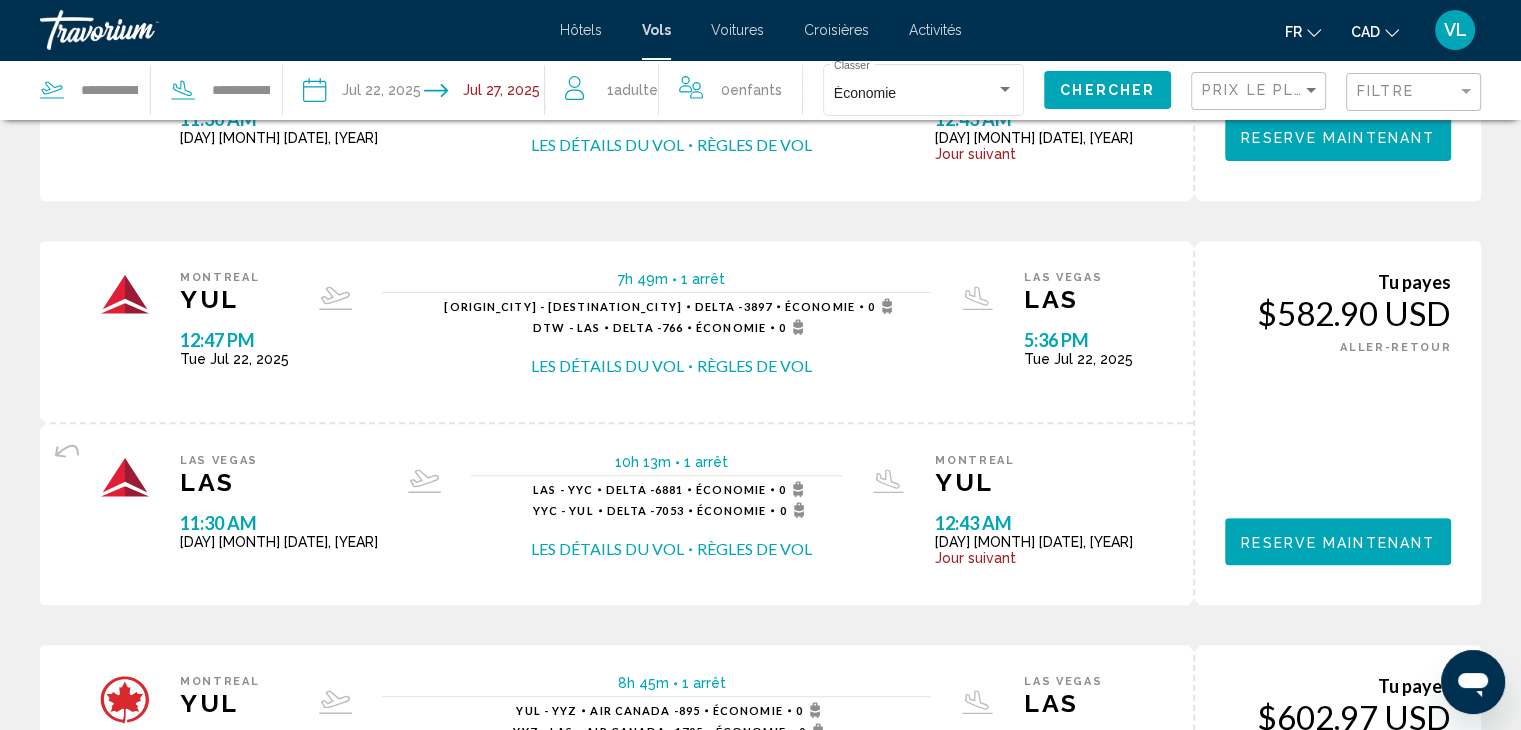 click on "Les détails du vol" at bounding box center [607, 366] 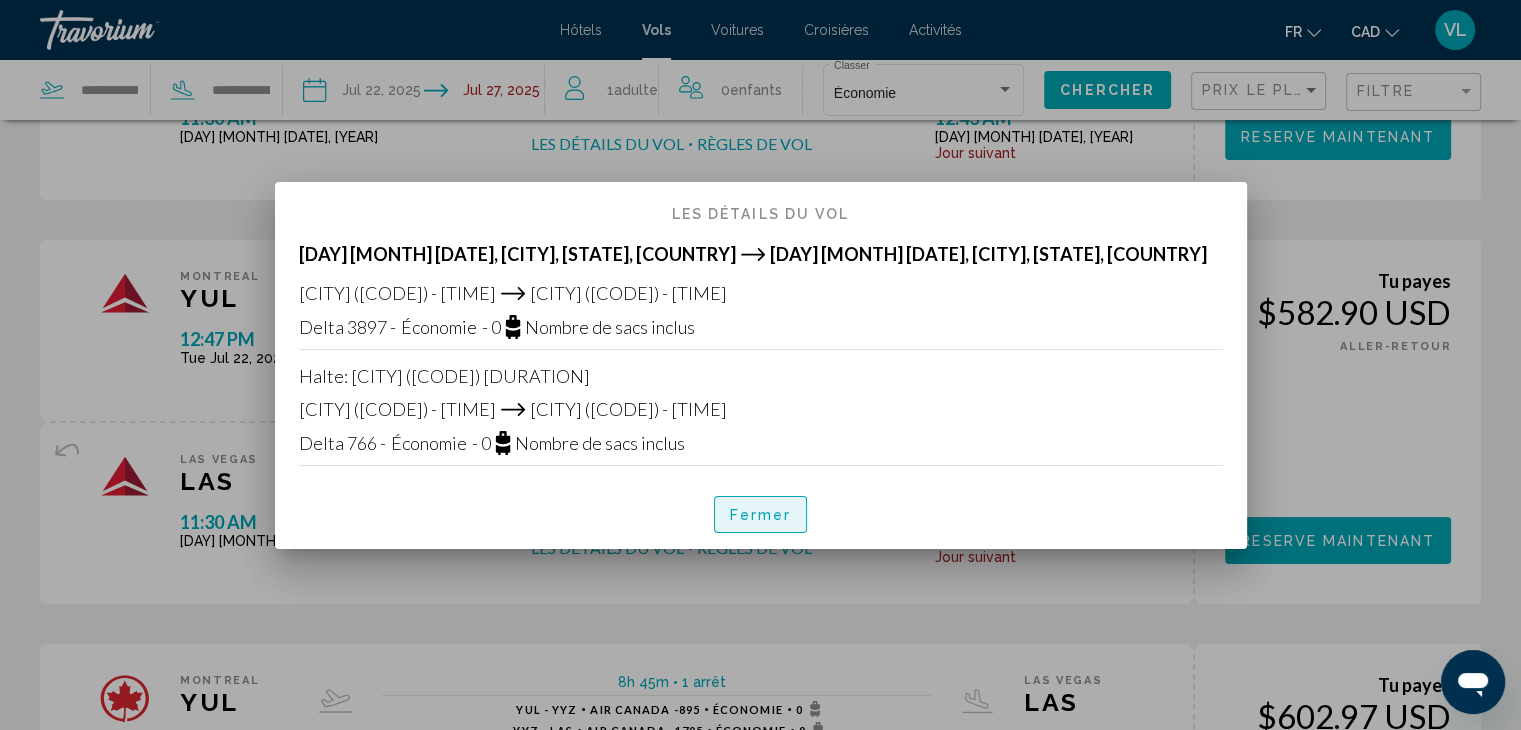 click on "Fermer" at bounding box center (761, 515) 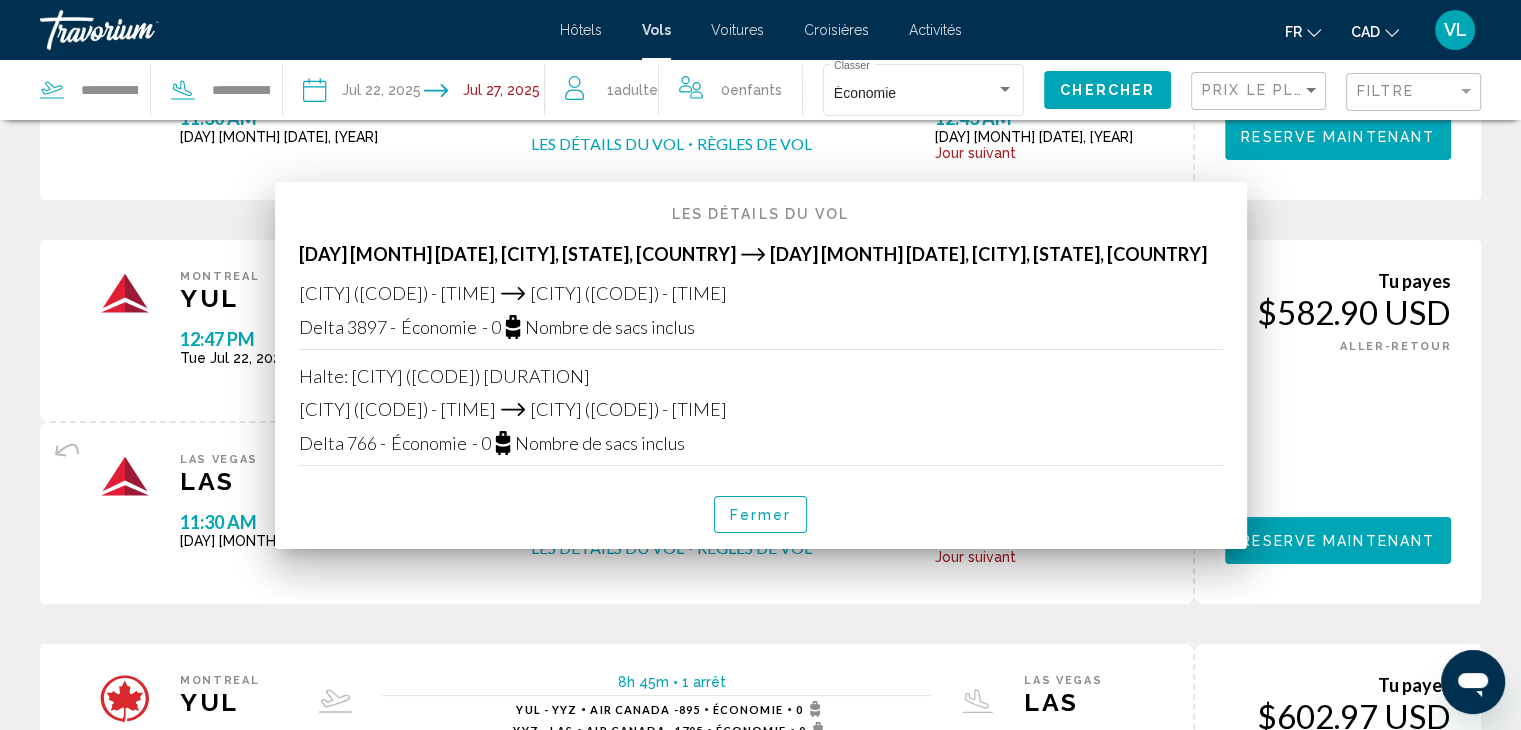 scroll, scrollTop: 757, scrollLeft: 0, axis: vertical 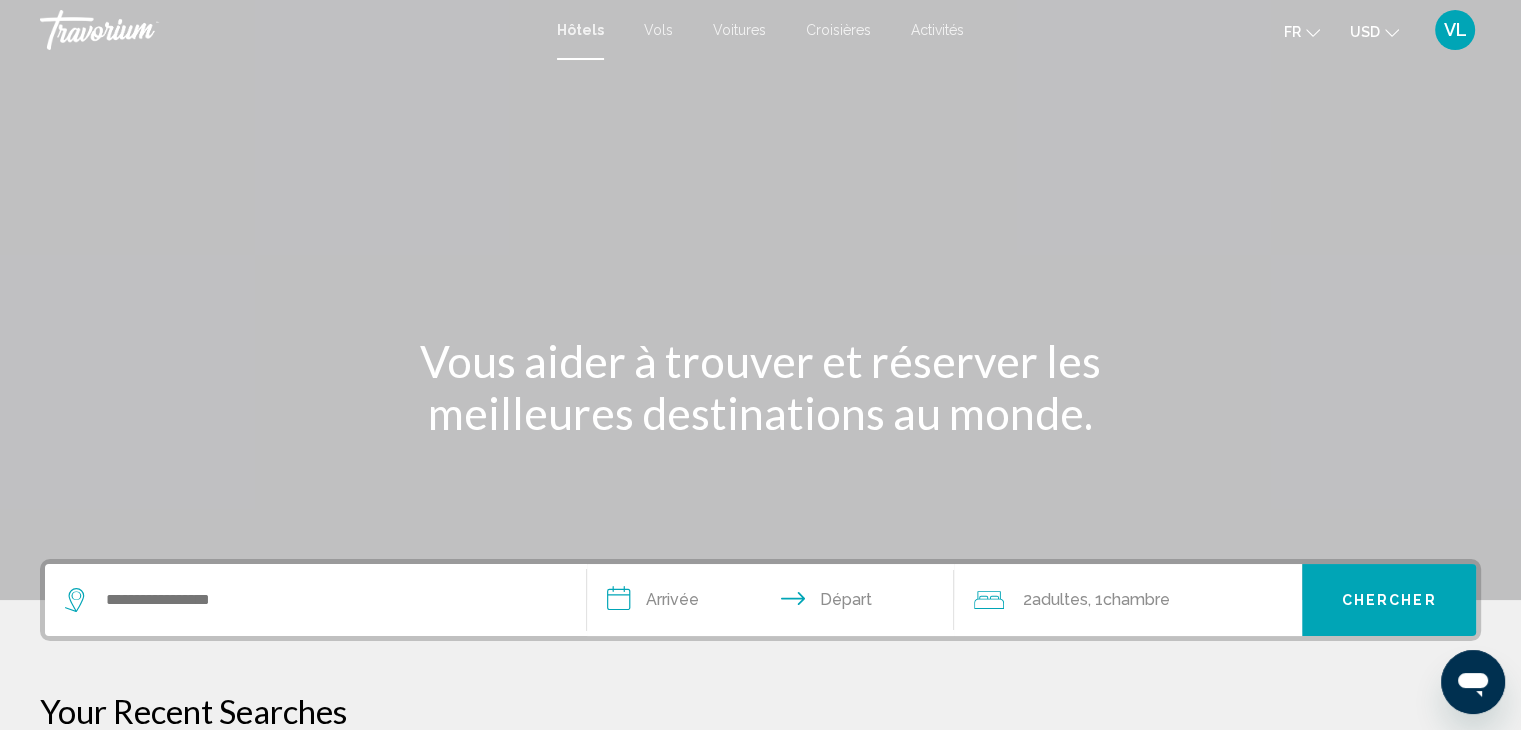 click at bounding box center (760, 300) 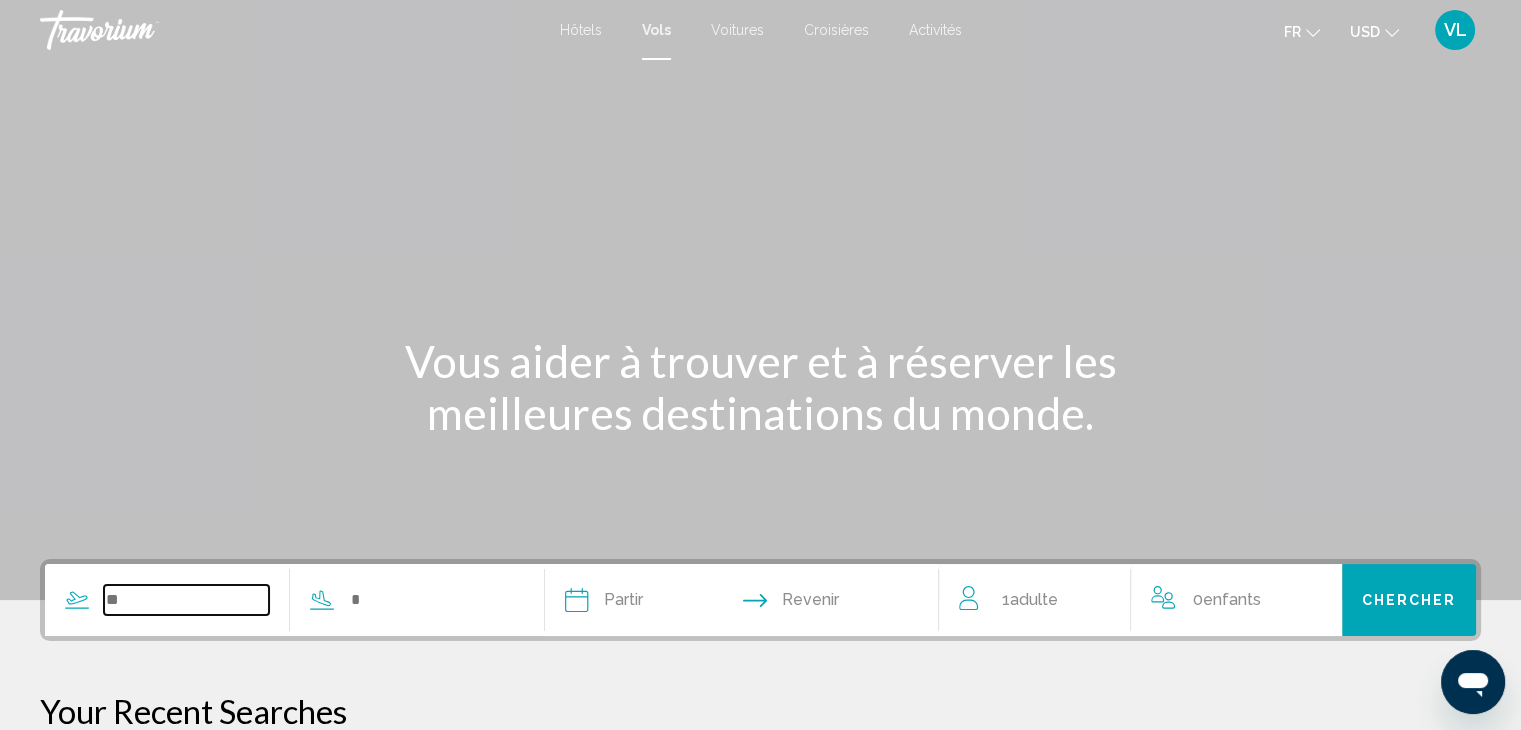 click at bounding box center [186, 600] 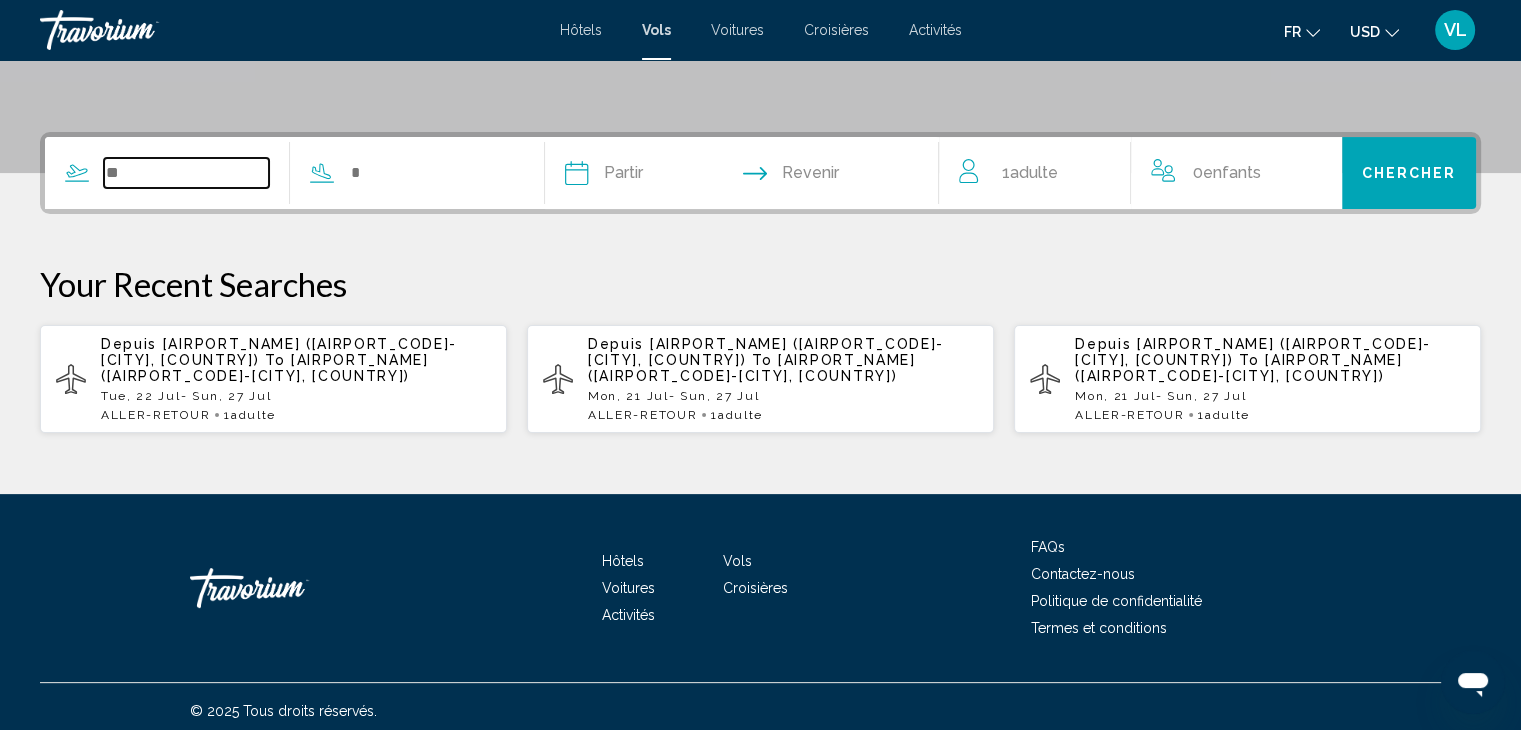 scroll, scrollTop: 435, scrollLeft: 0, axis: vertical 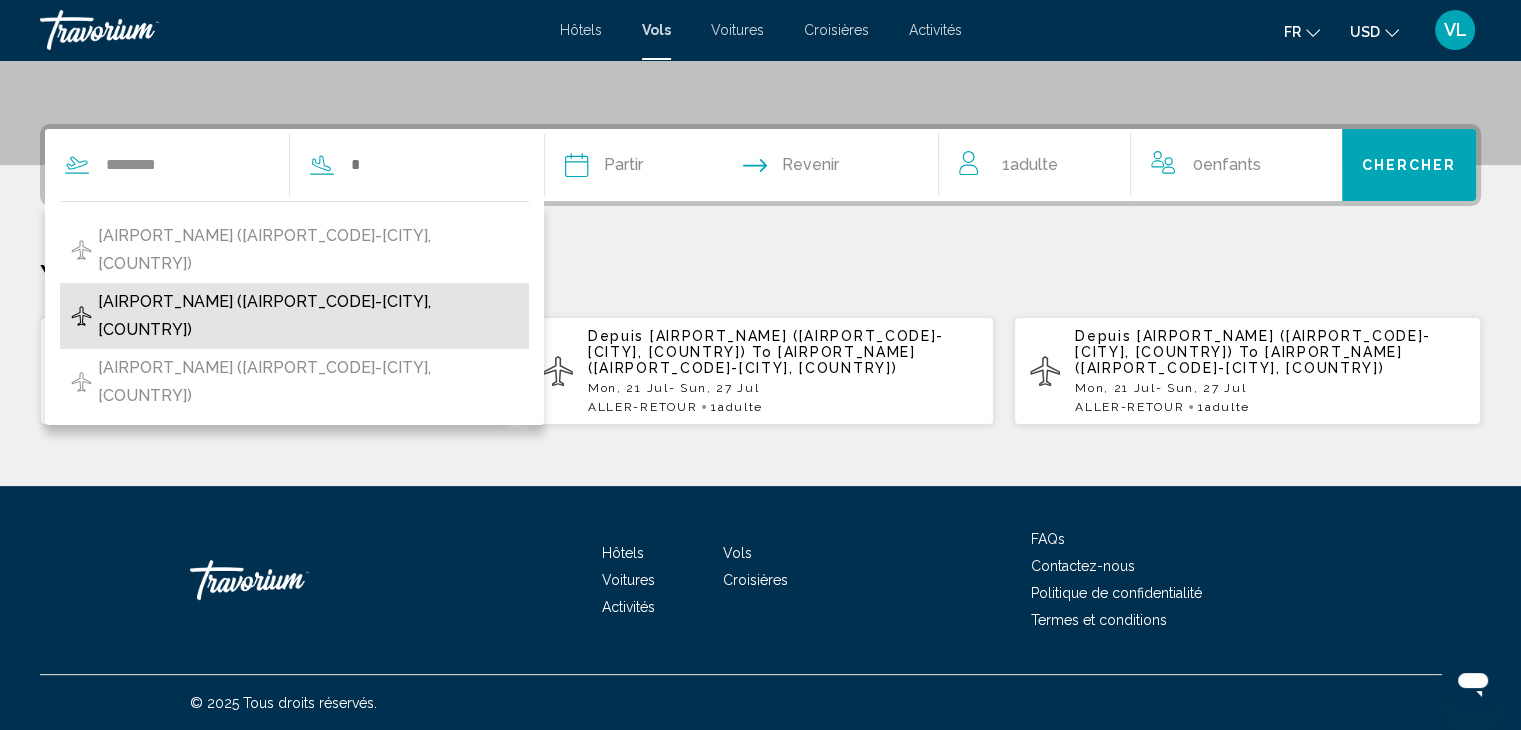 click on "[AIRPORT_NAME] ([AIRPORT_CODE]-[CITY], [COUNTRY])" at bounding box center (308, 316) 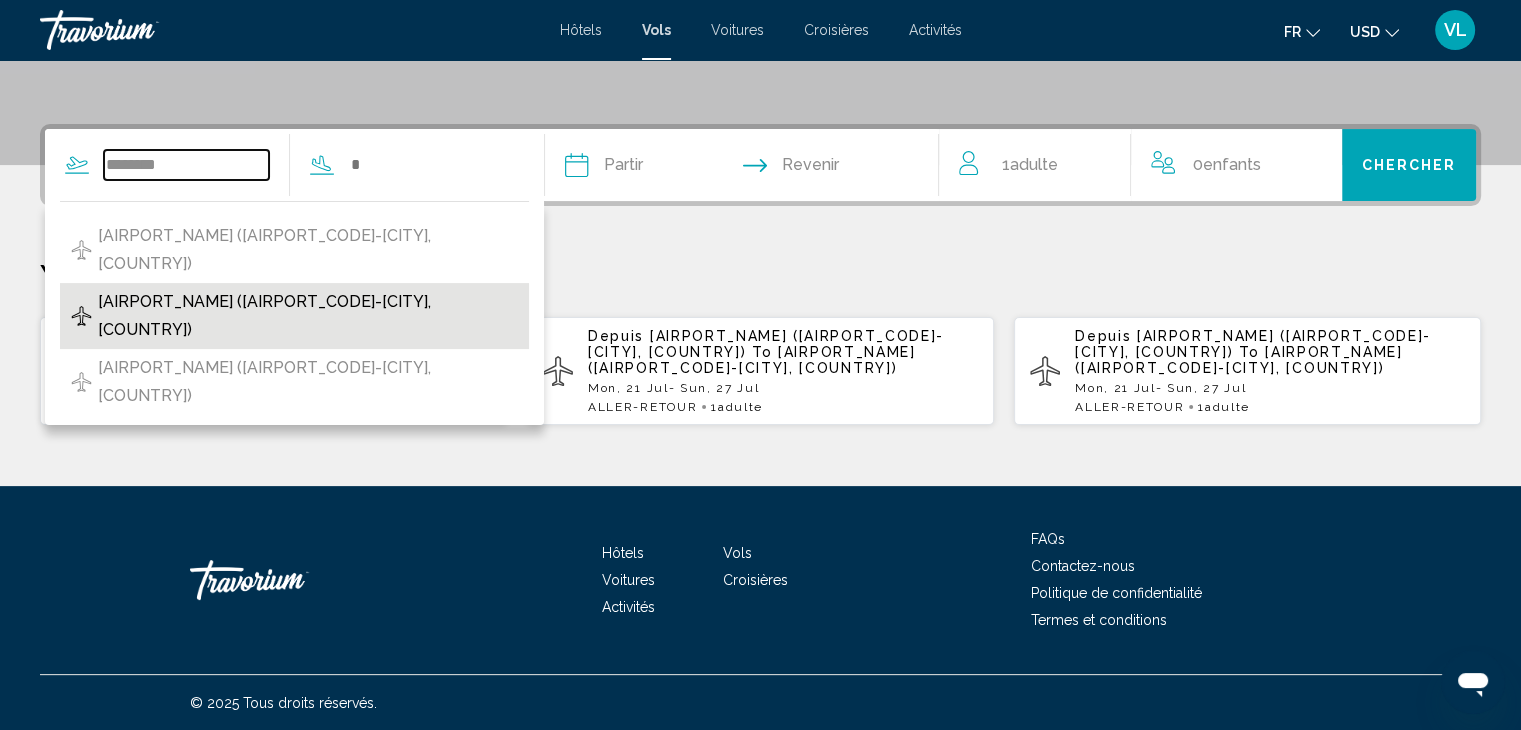type on "**********" 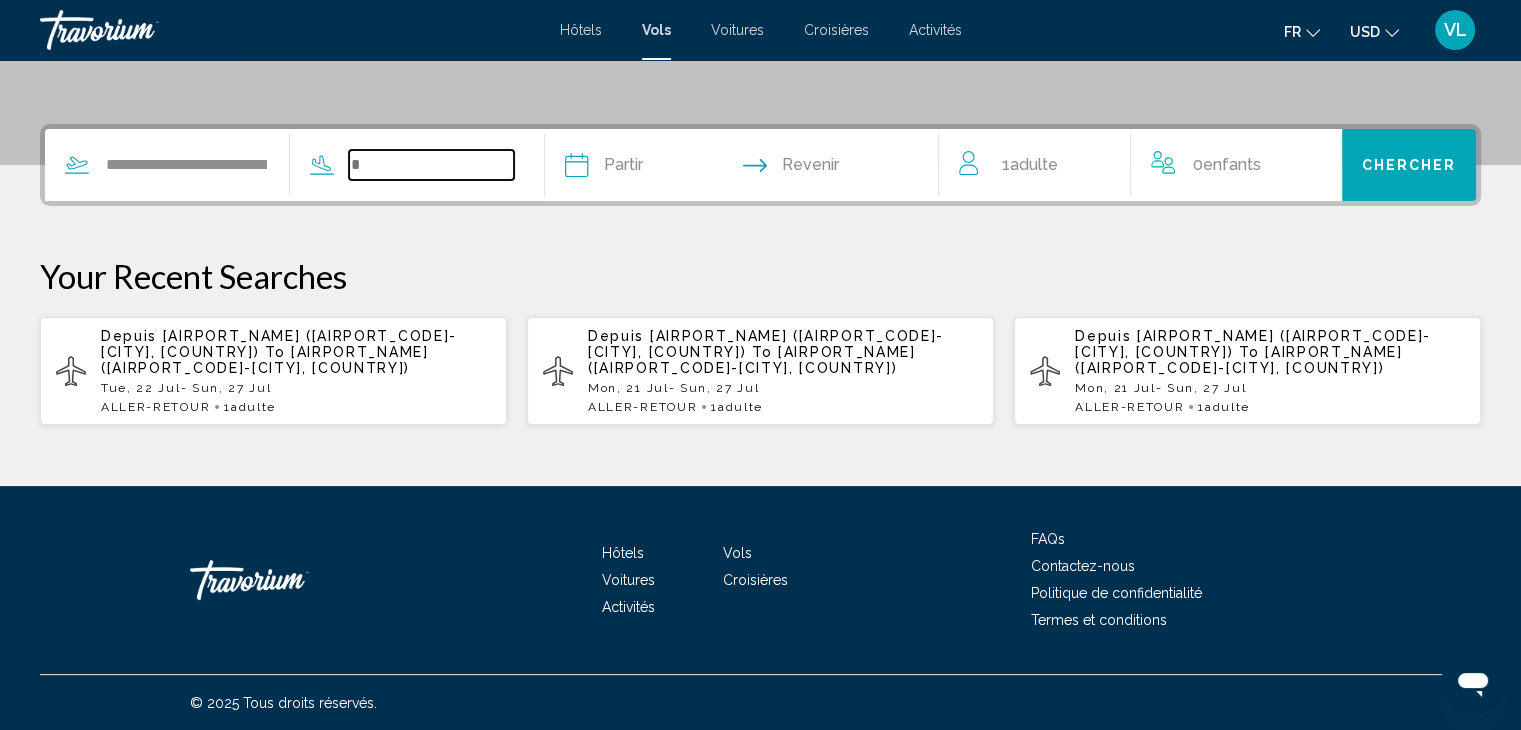 click at bounding box center (431, 165) 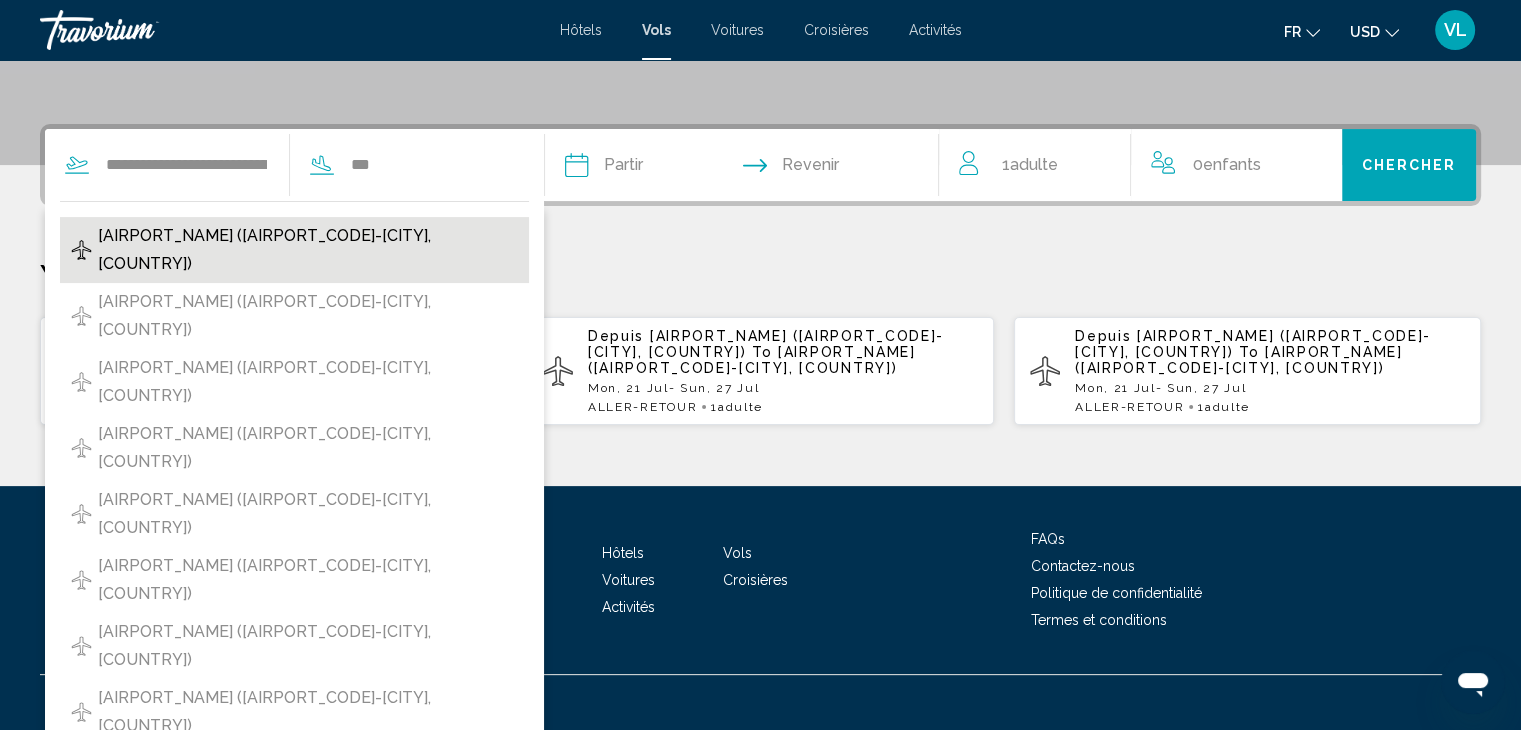 click on "[AIRPORT_NAME] ([AIRPORT_CODE]-[CITY], [COUNTRY])" at bounding box center [308, 250] 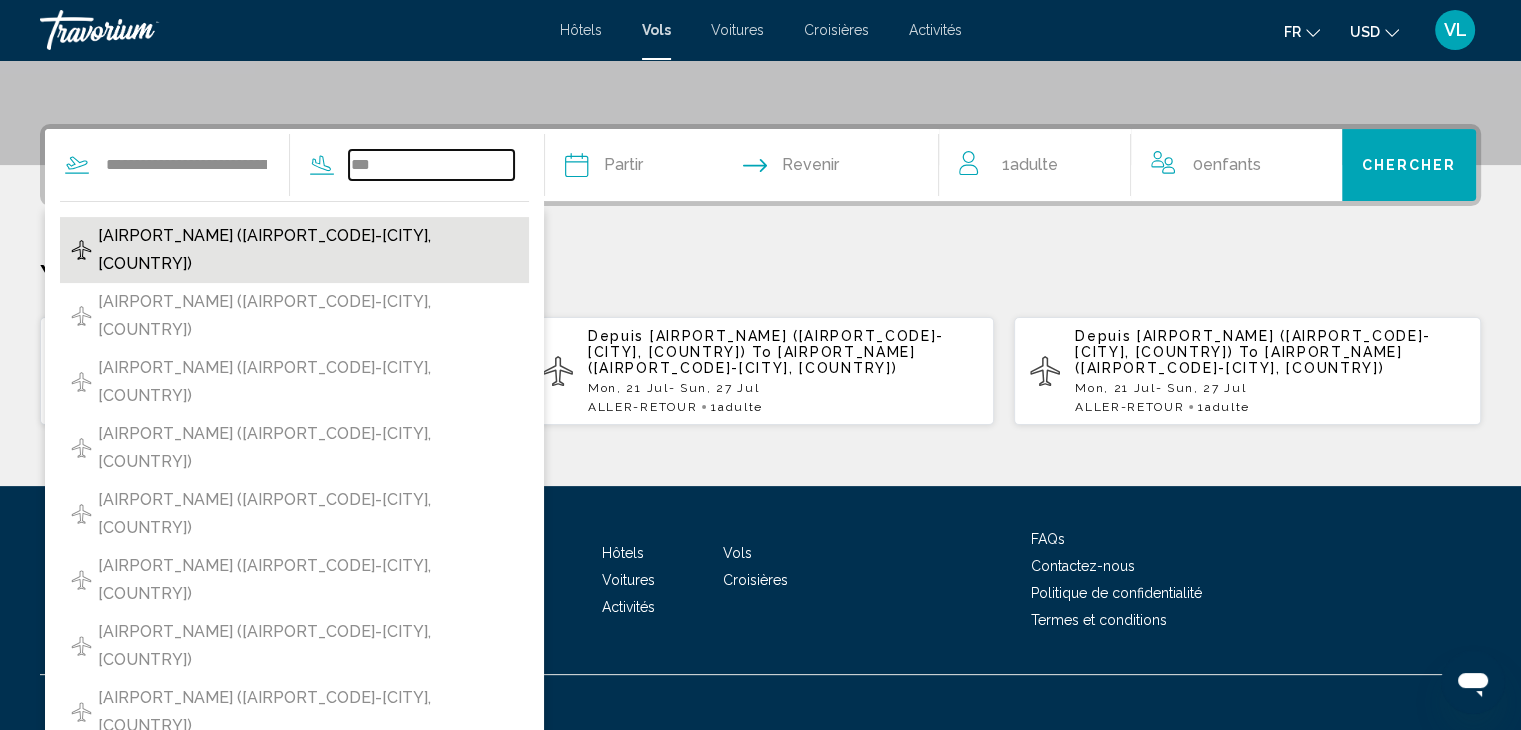 type on "**********" 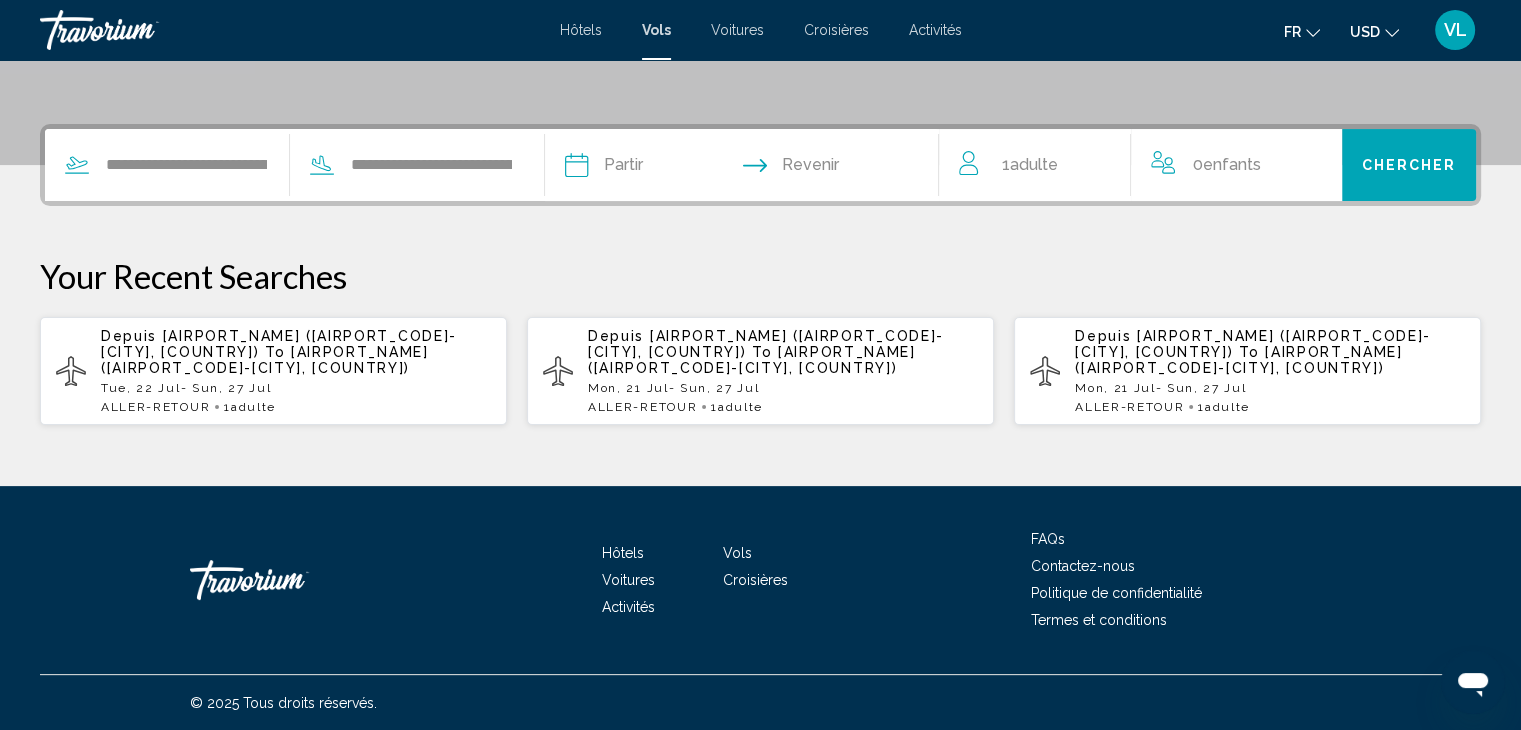 click at bounding box center [657, 168] 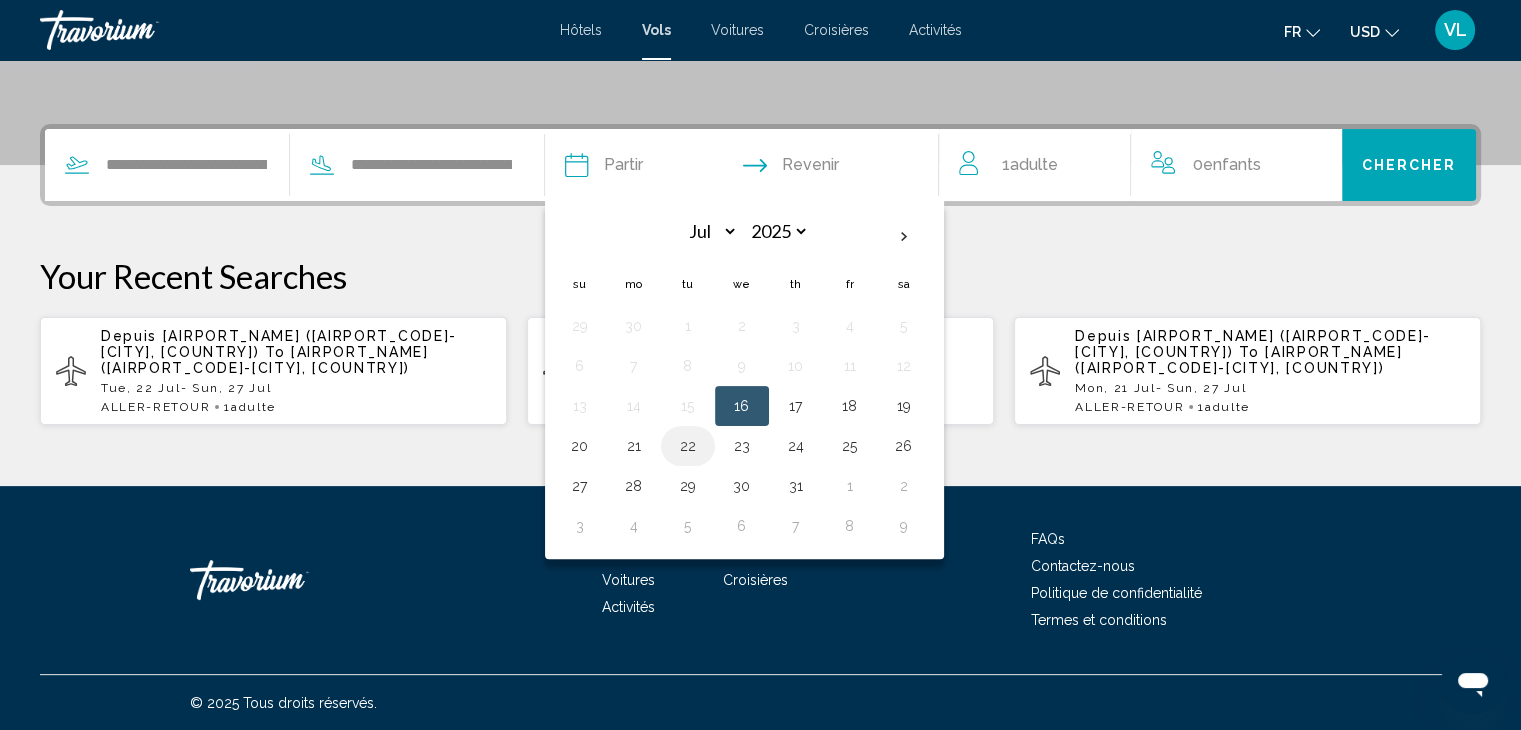 click on "22" at bounding box center [688, 446] 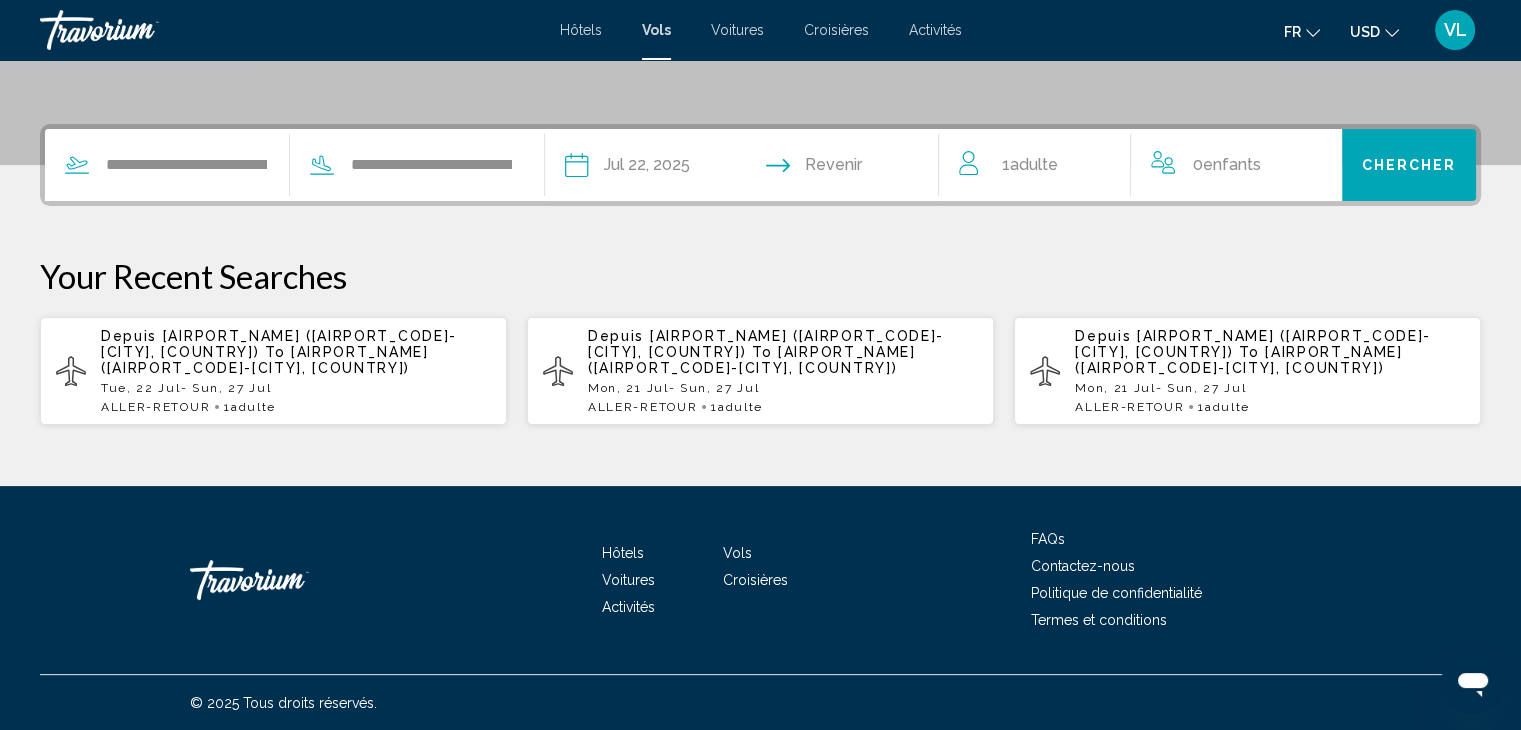 click at bounding box center [849, 168] 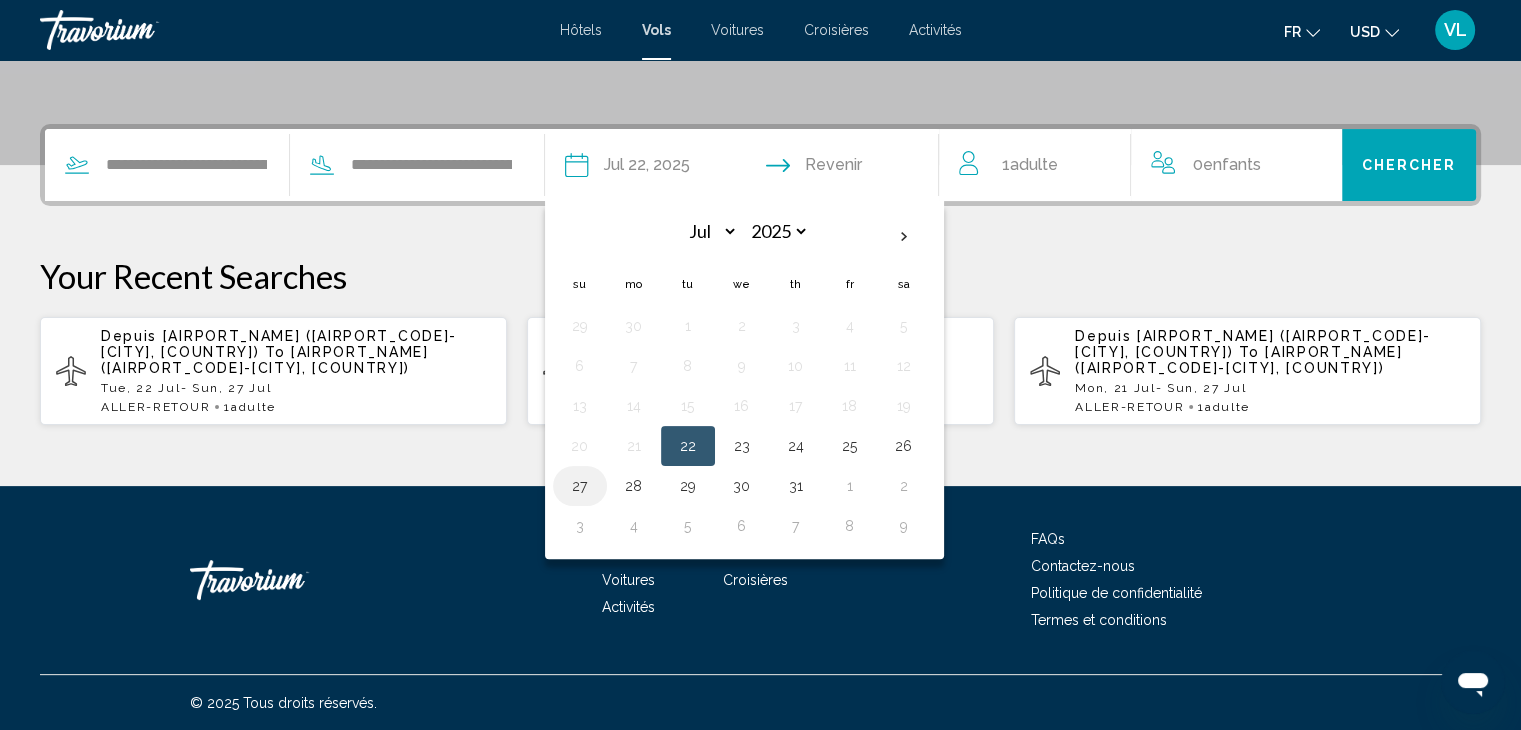 click on "27" at bounding box center (580, 486) 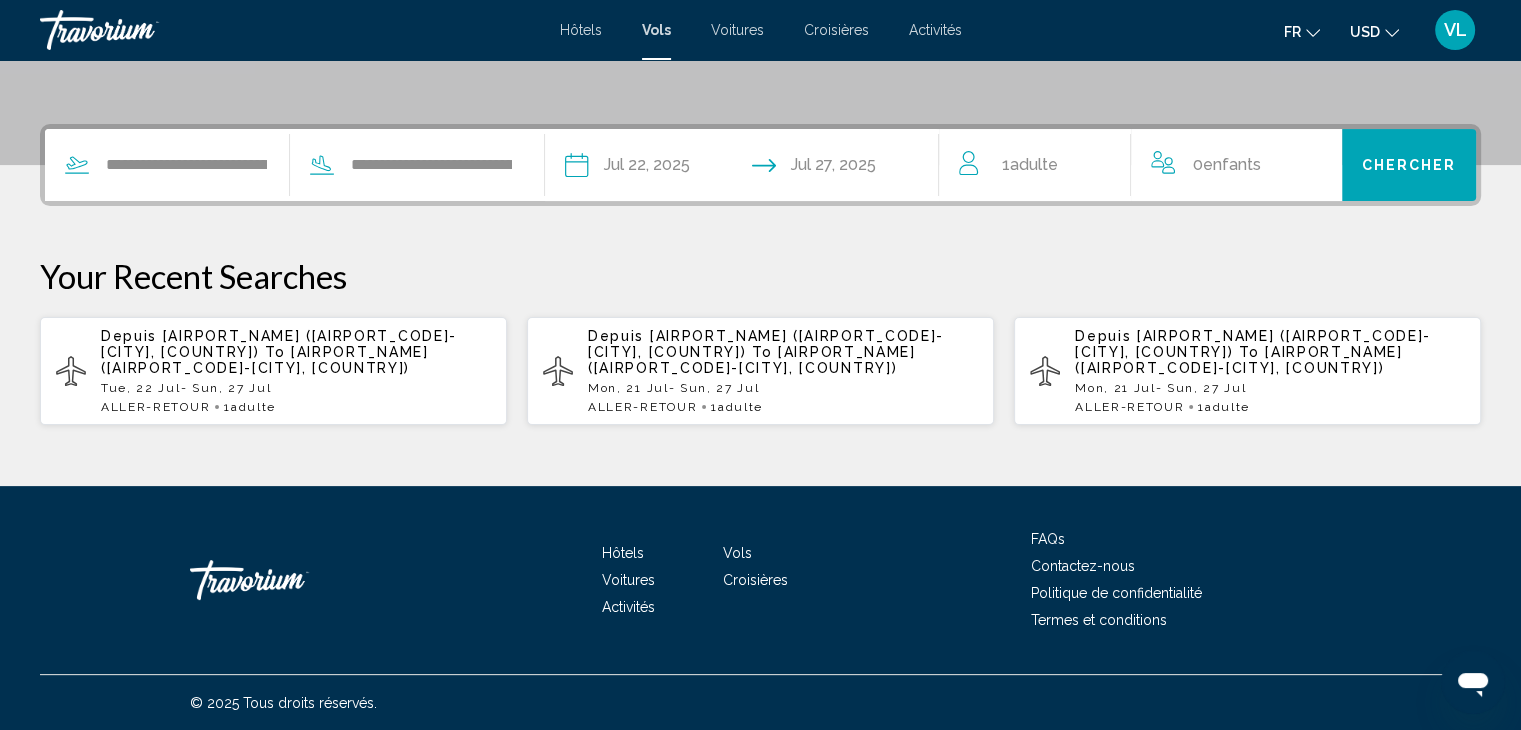 click on "Chercher" at bounding box center (1409, 166) 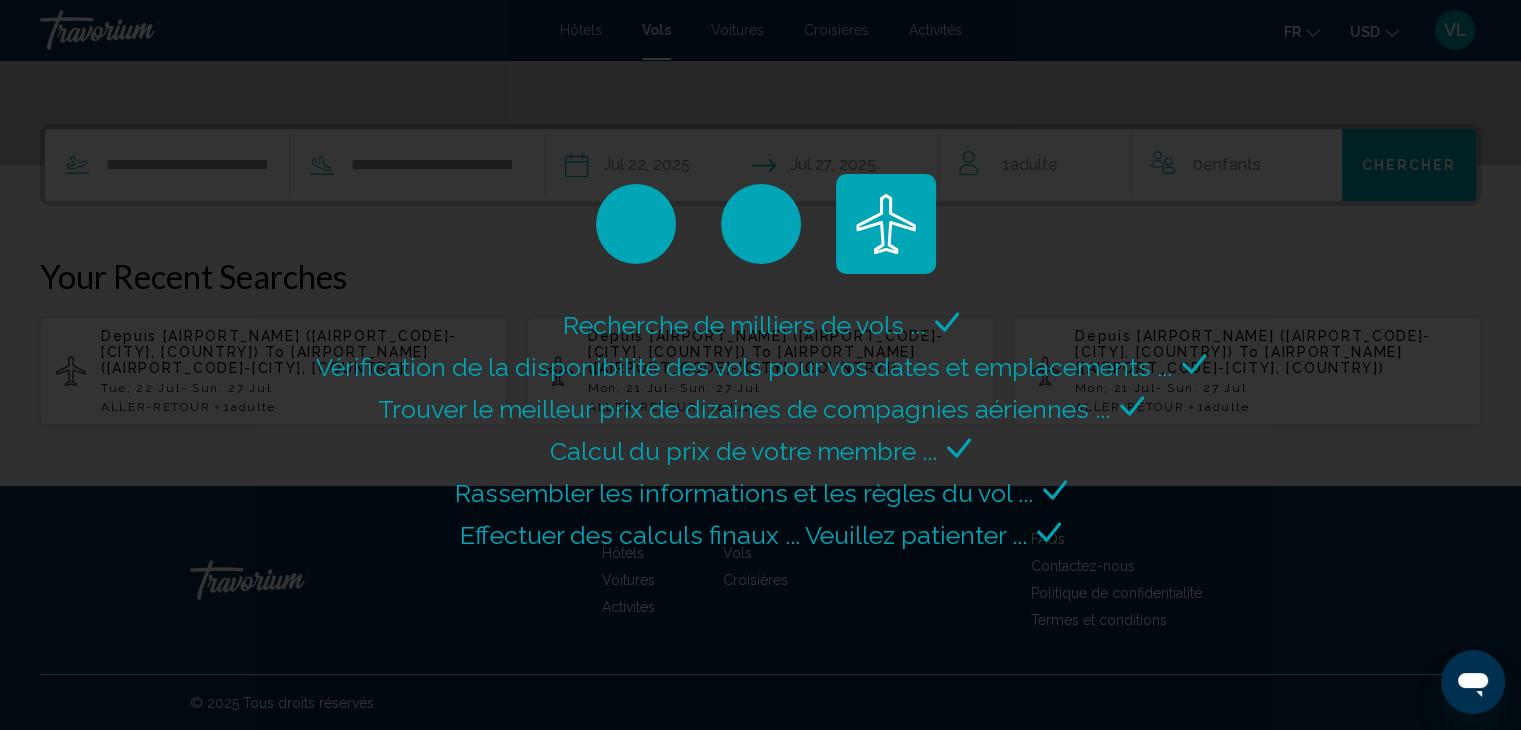 scroll, scrollTop: 0, scrollLeft: 0, axis: both 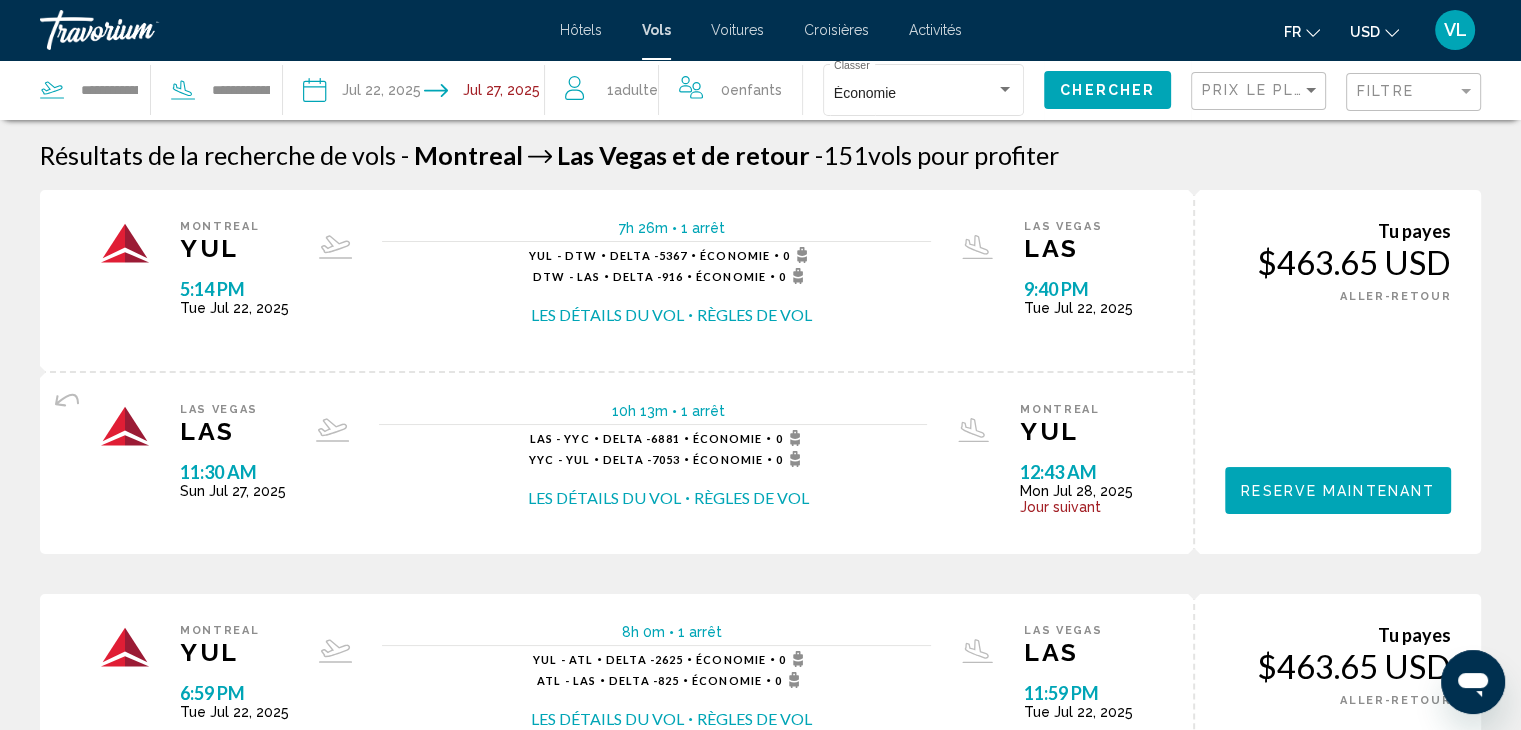 click on "fr
English Español Français Italiano Português русский USD
USD ($) MXN (Mex$) CAD (Can$) GBP (£) EUR (€) AUD (A$) NZD (NZ$) CNY (CN¥) VL Se connecter" at bounding box center (1232, 30) 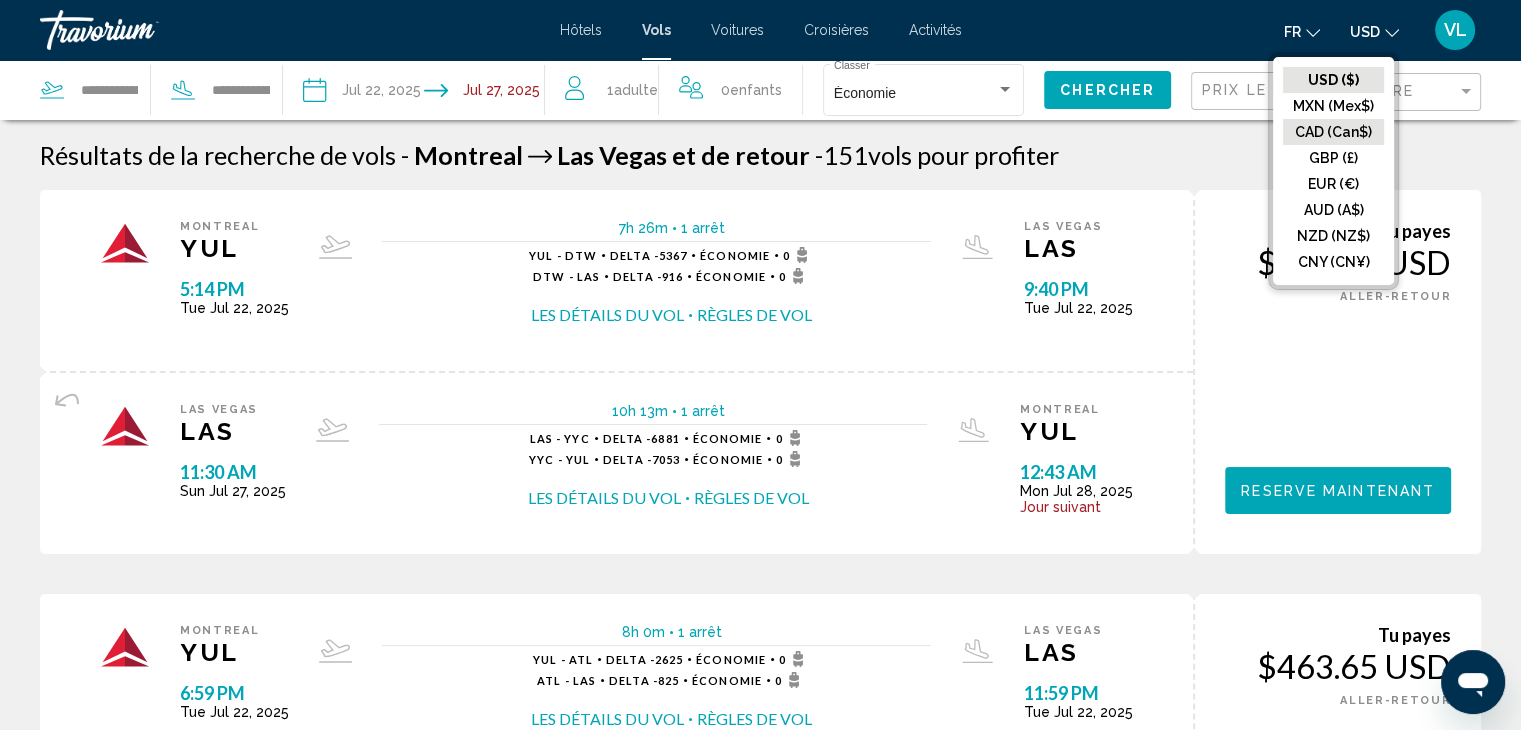 click on "CAD (Can$)" 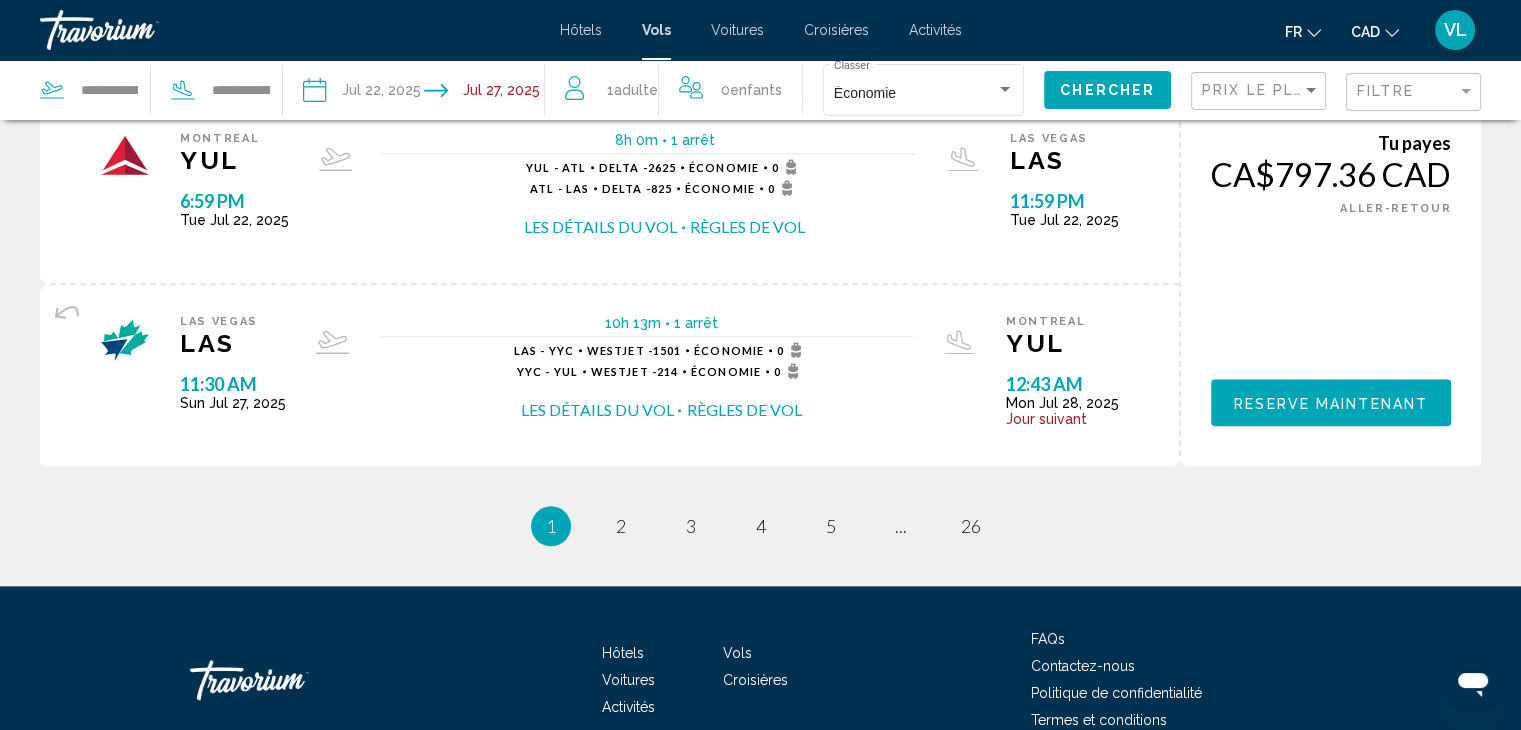 scroll, scrollTop: 0, scrollLeft: 0, axis: both 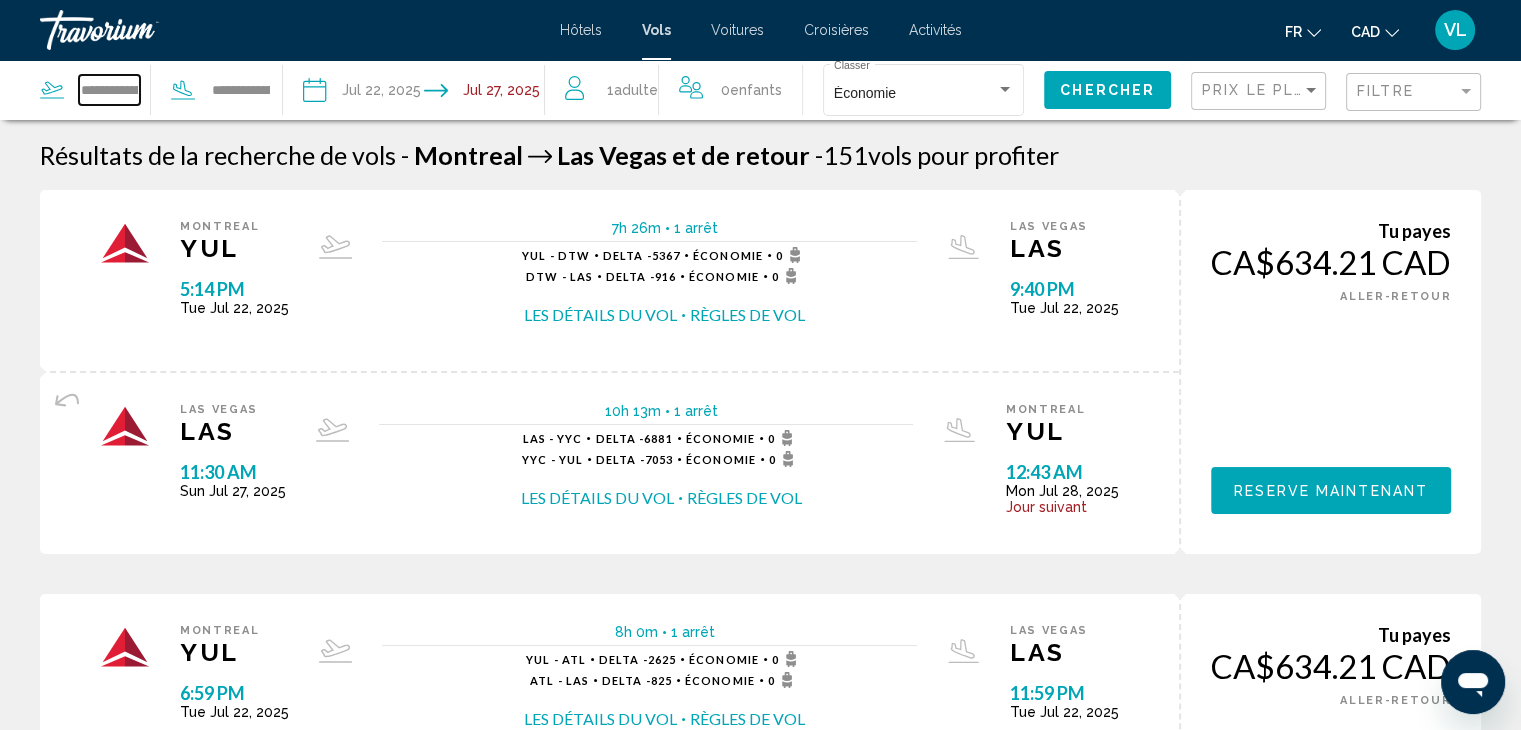 click on "**********" at bounding box center (109, 90) 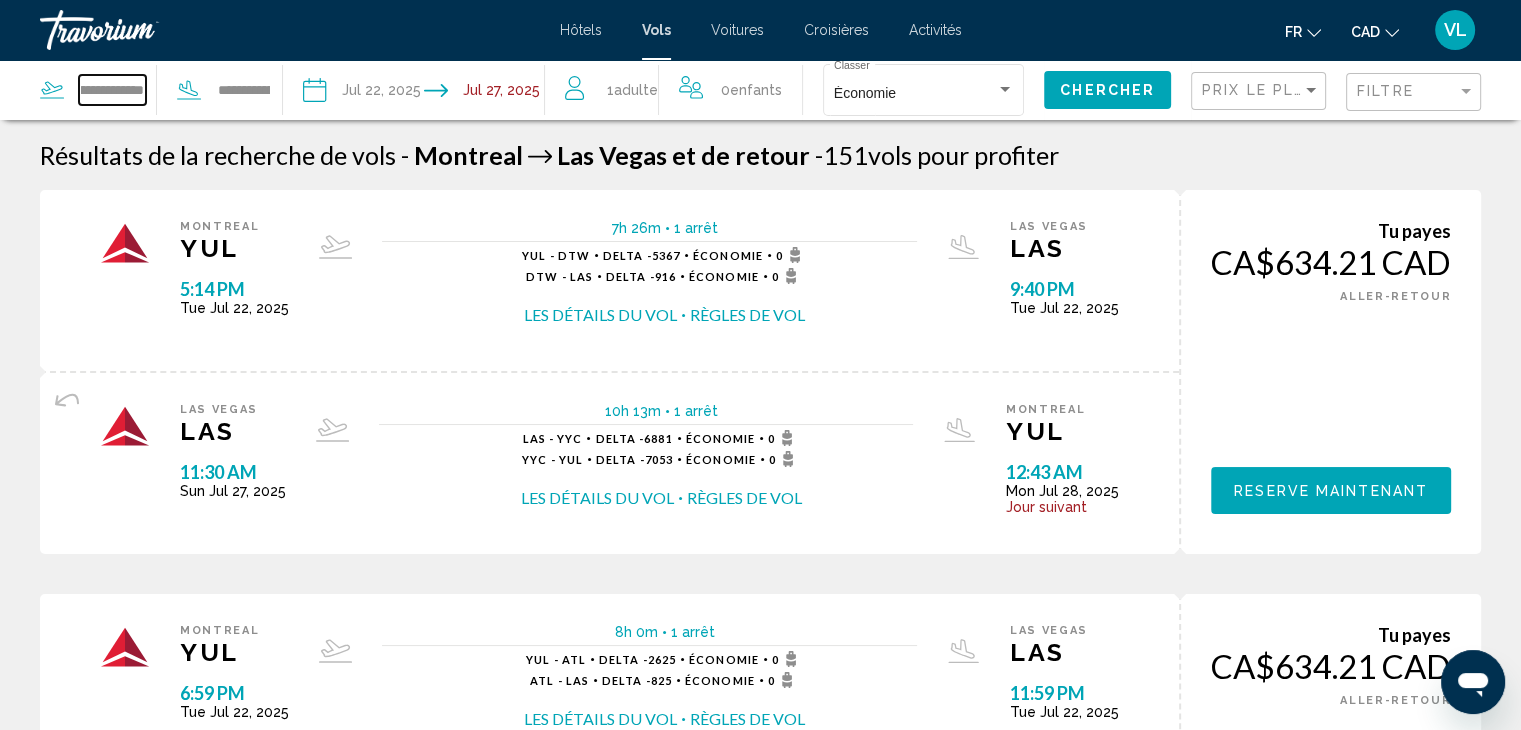 drag, startPoint x: 80, startPoint y: 91, endPoint x: 284, endPoint y: 110, distance: 204.88289 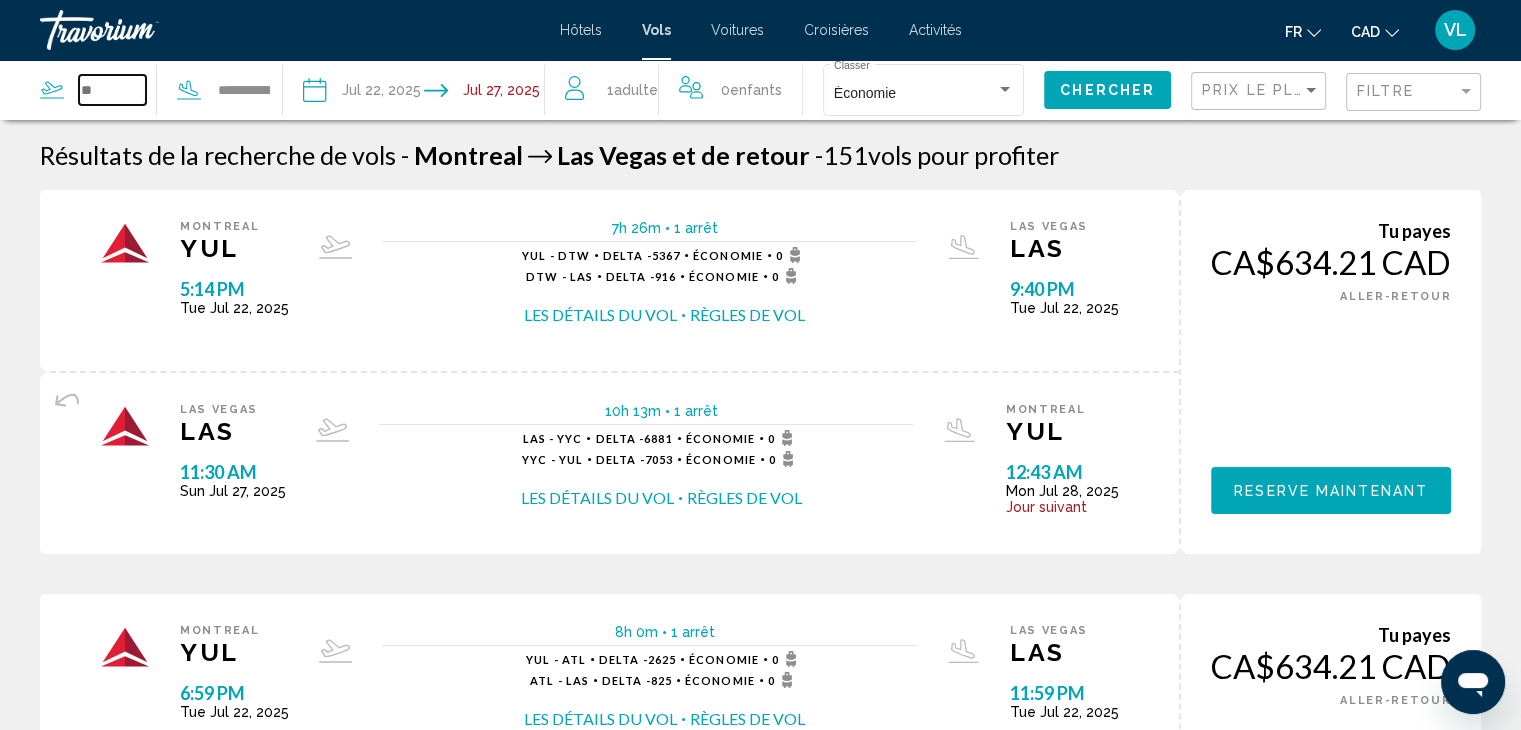 scroll, scrollTop: 0, scrollLeft: 0, axis: both 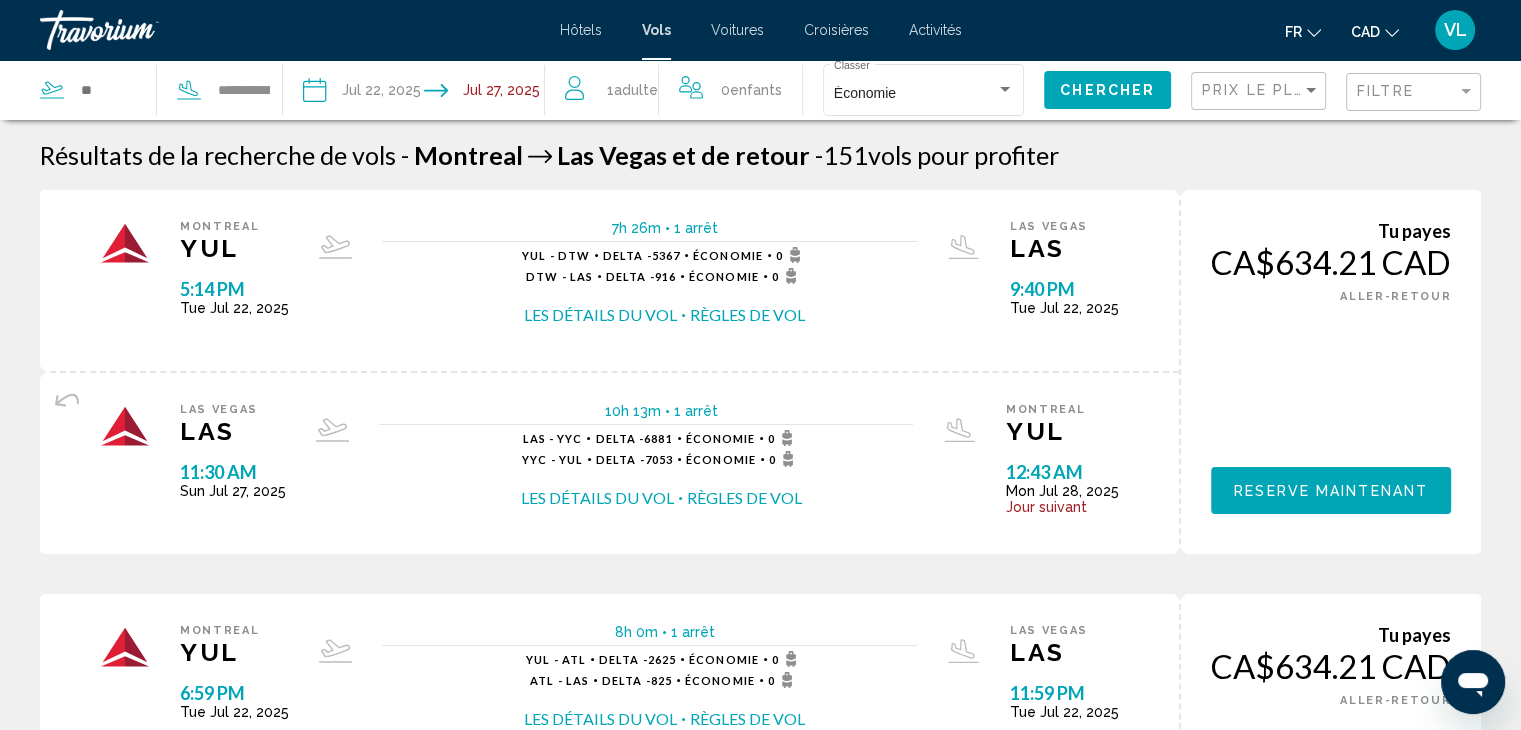 click on "**********" 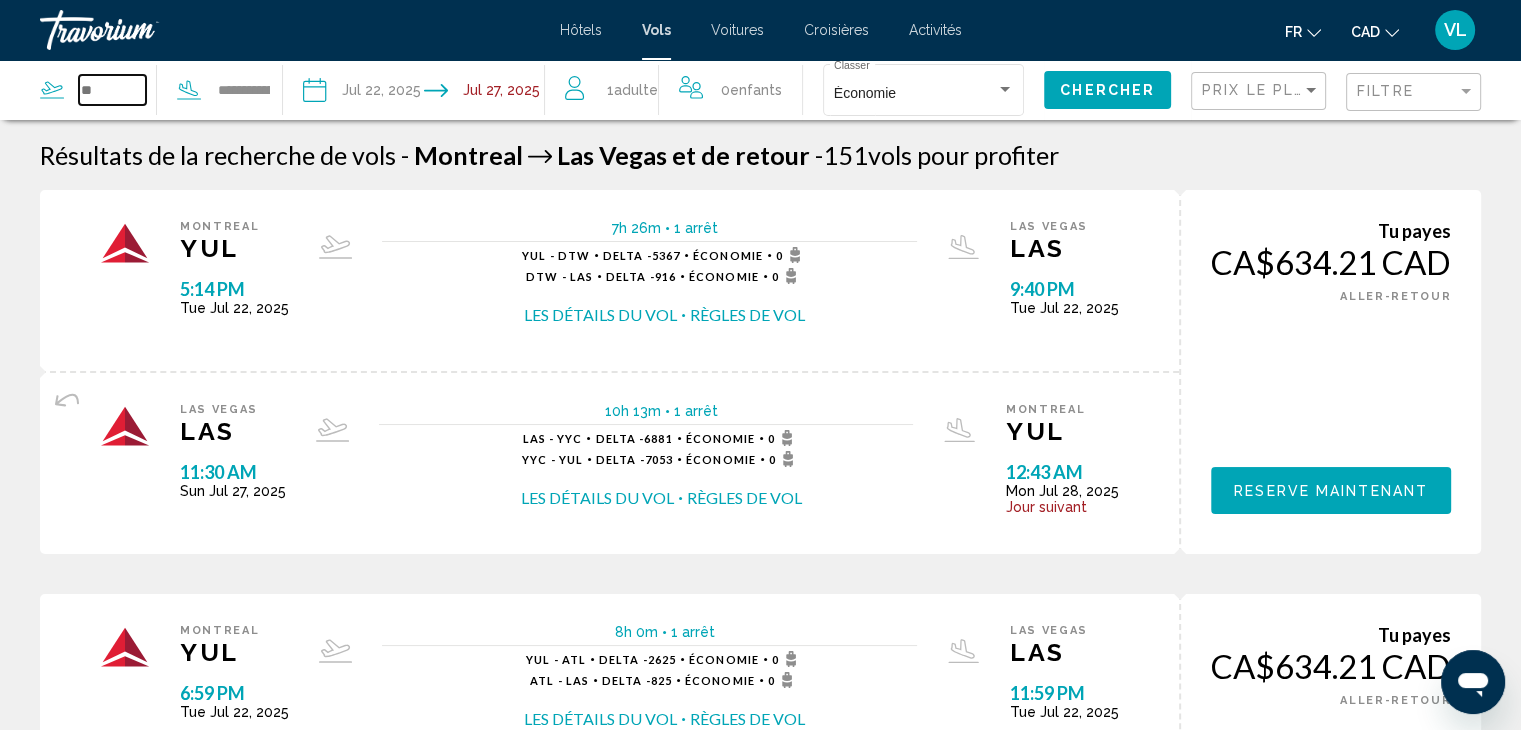 click at bounding box center (112, 90) 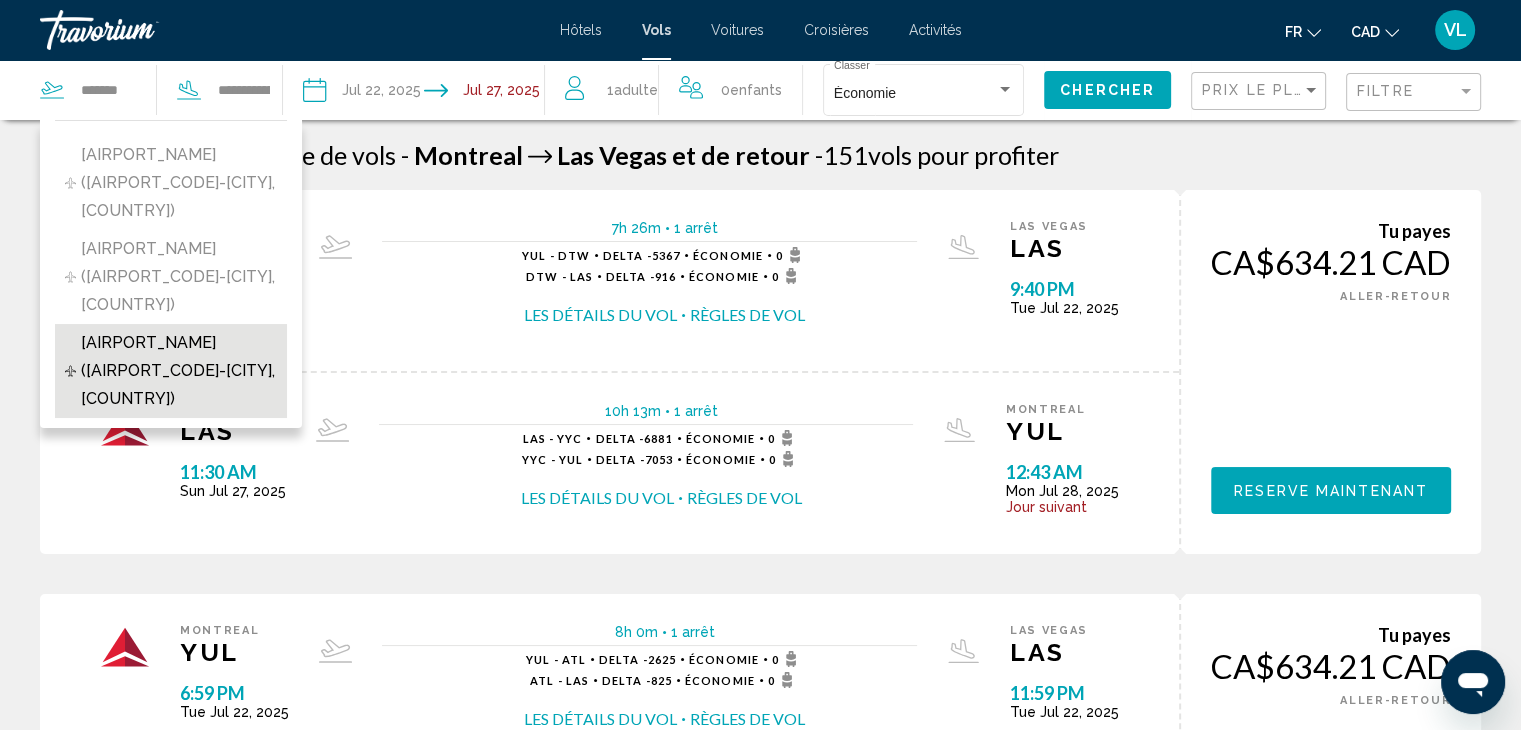 click on "[AIRPORT_NAME] ([AIRPORT_CODE]-[CITY], [COUNTRY])" at bounding box center [179, 371] 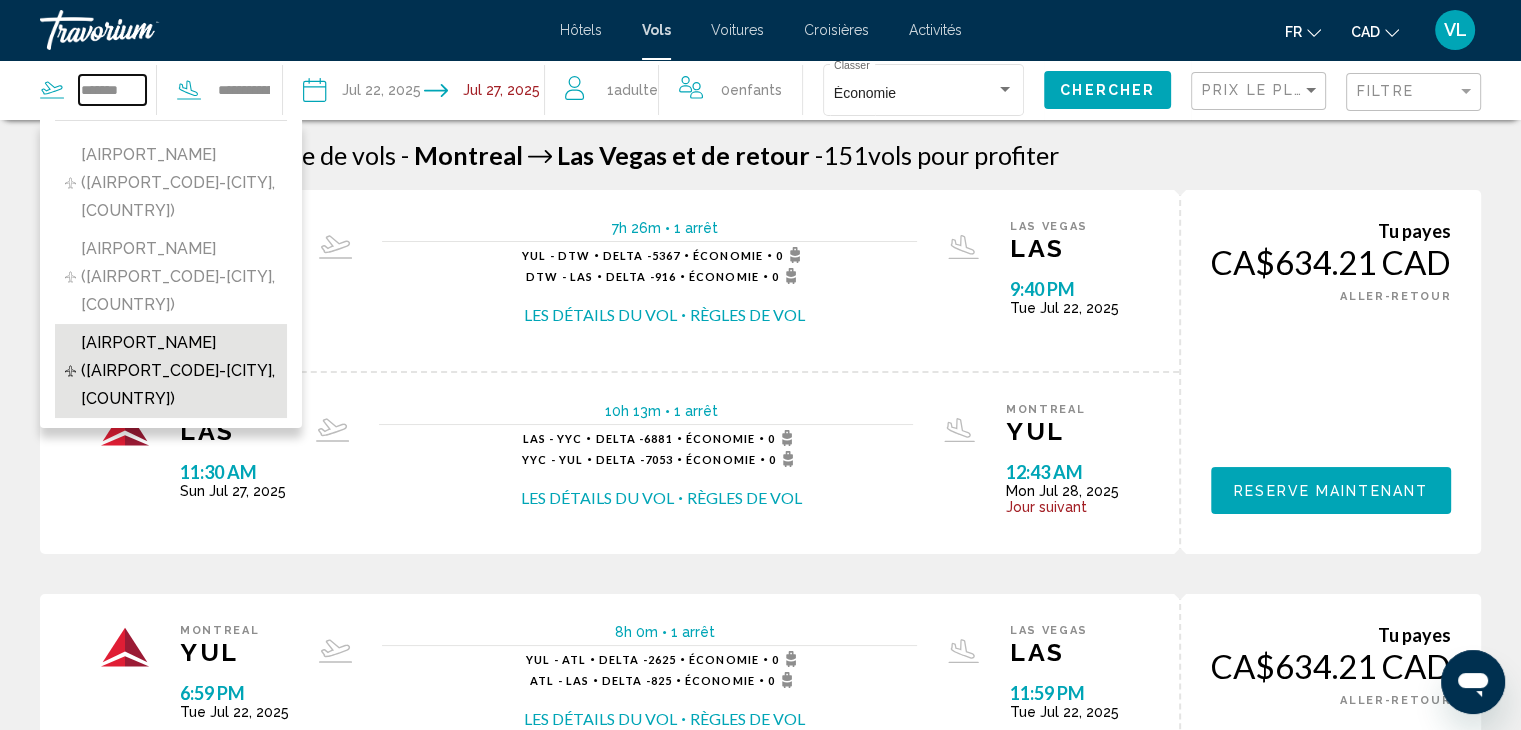 type on "**********" 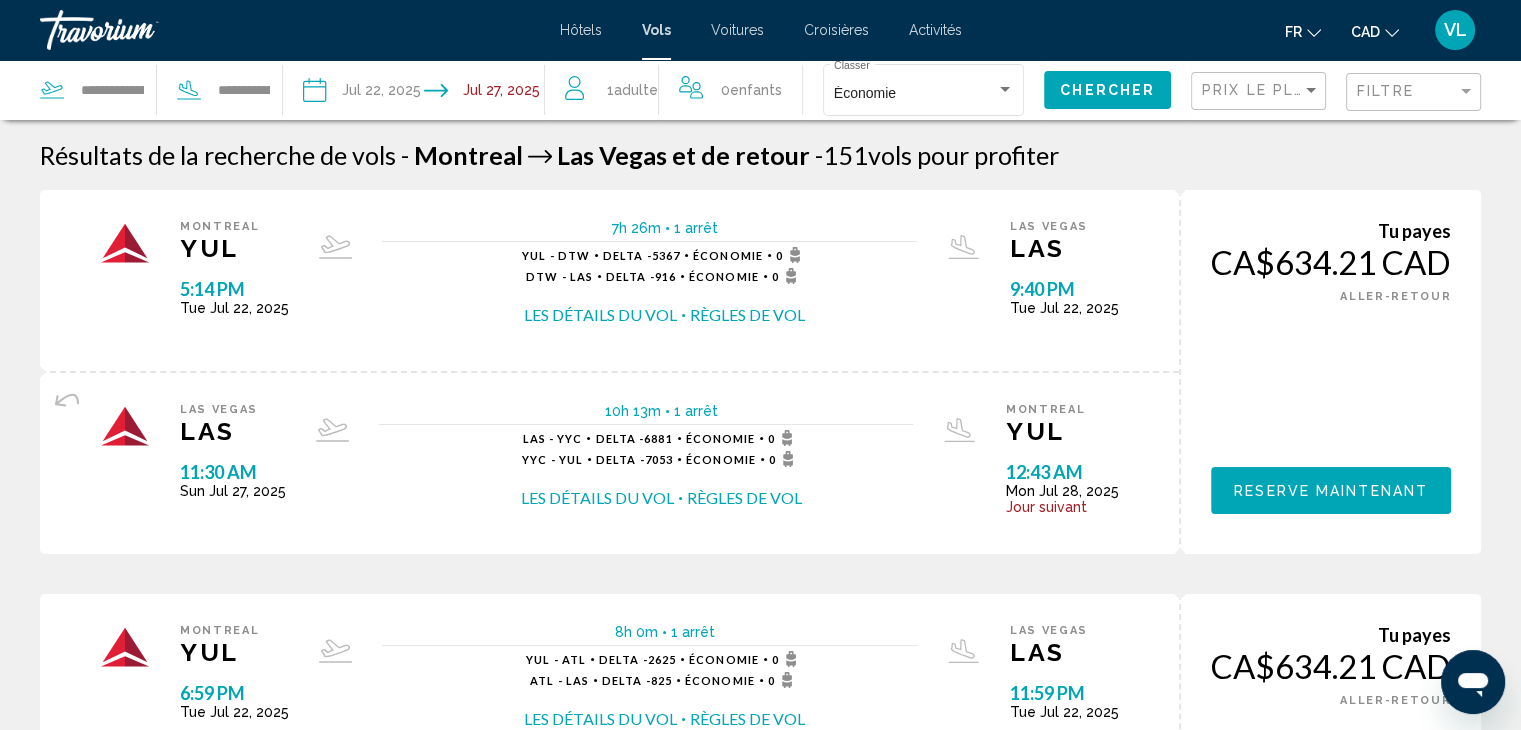 click on "Chercher" 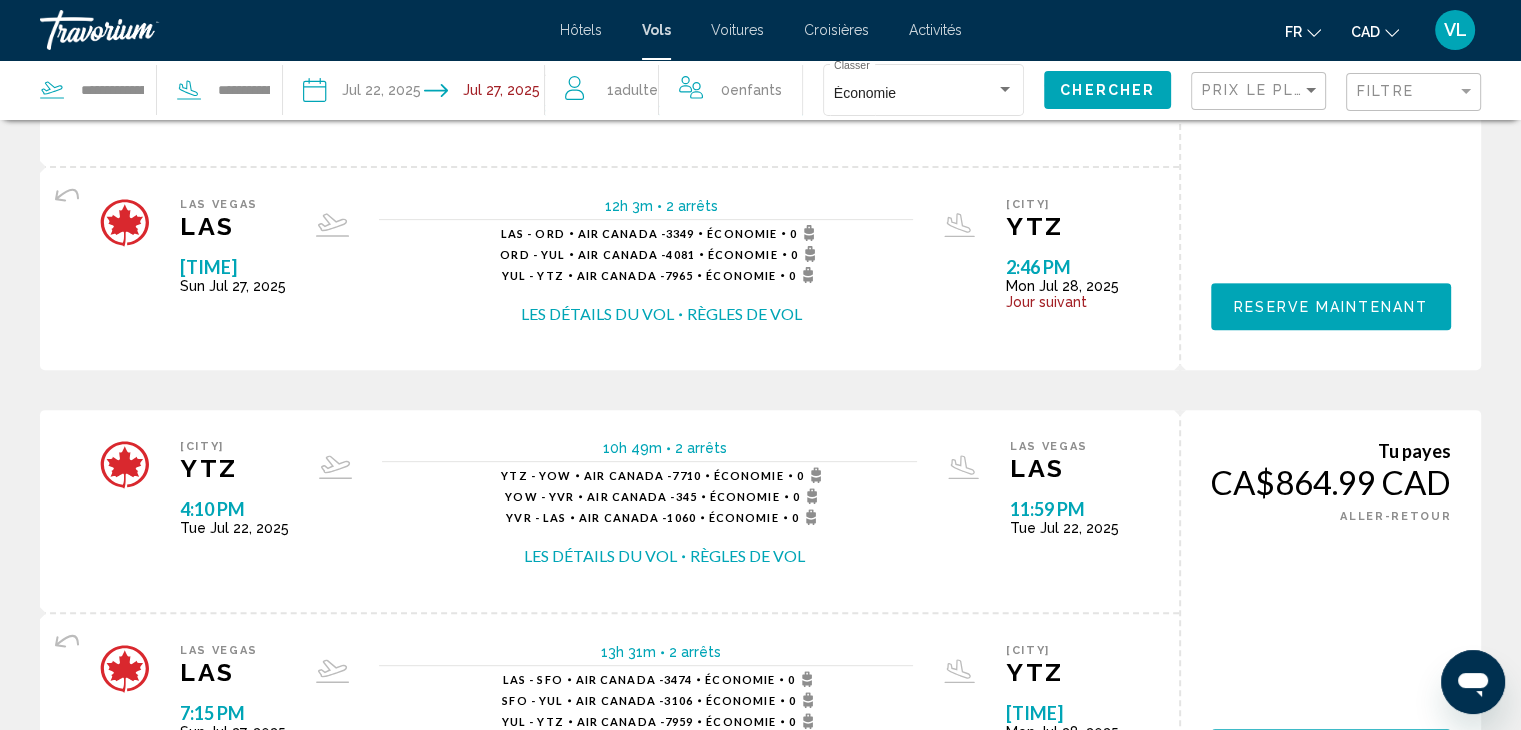 scroll, scrollTop: 0, scrollLeft: 0, axis: both 